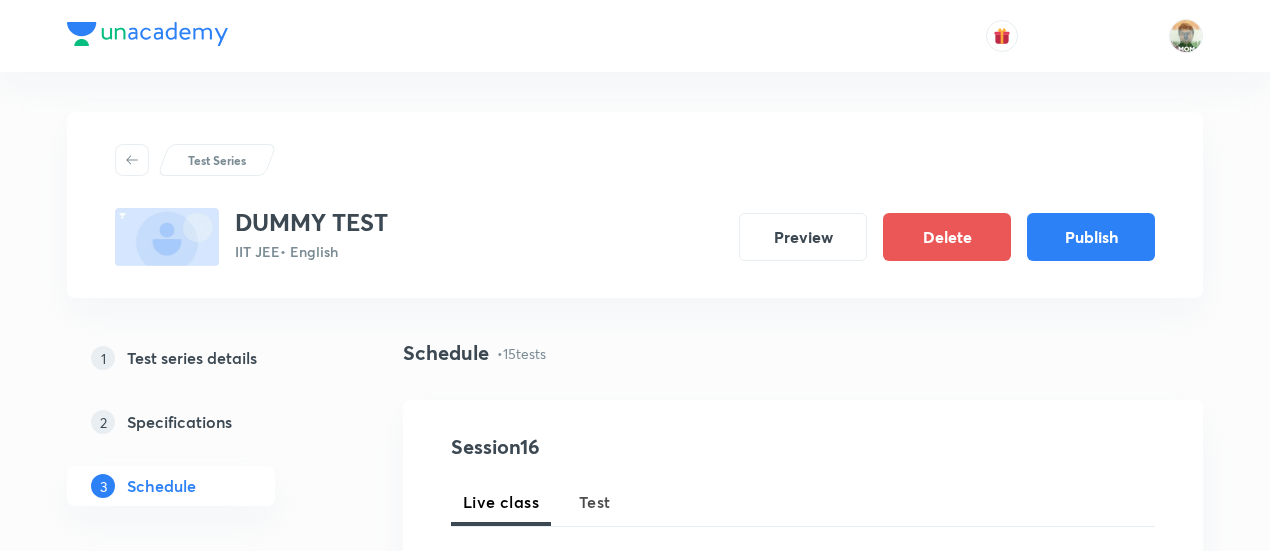 scroll, scrollTop: 0, scrollLeft: 0, axis: both 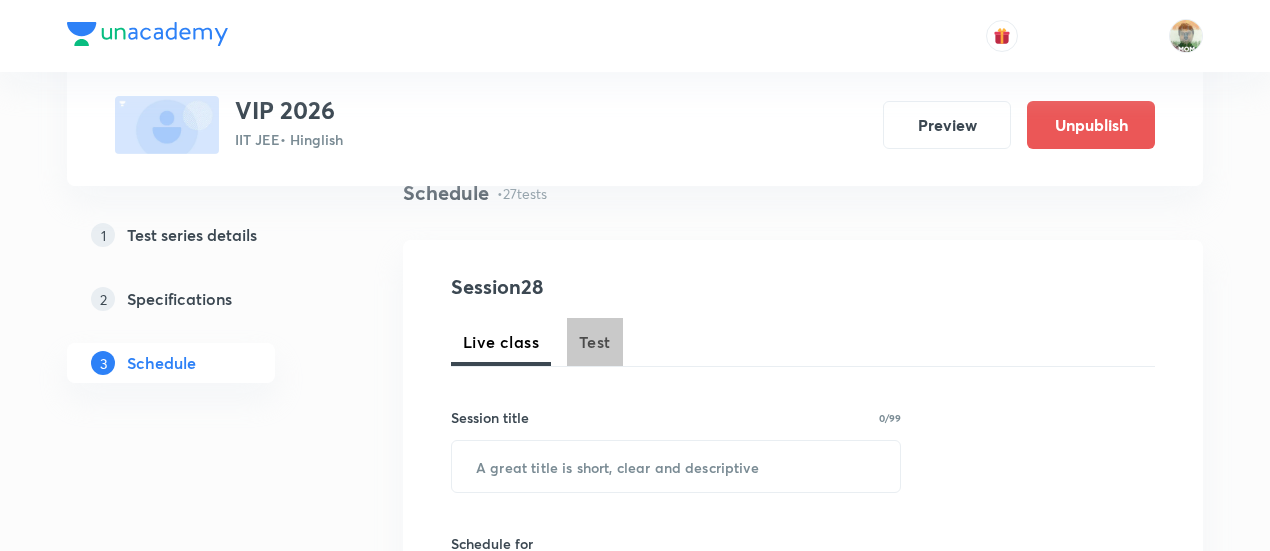 click on "Test" at bounding box center [595, 342] 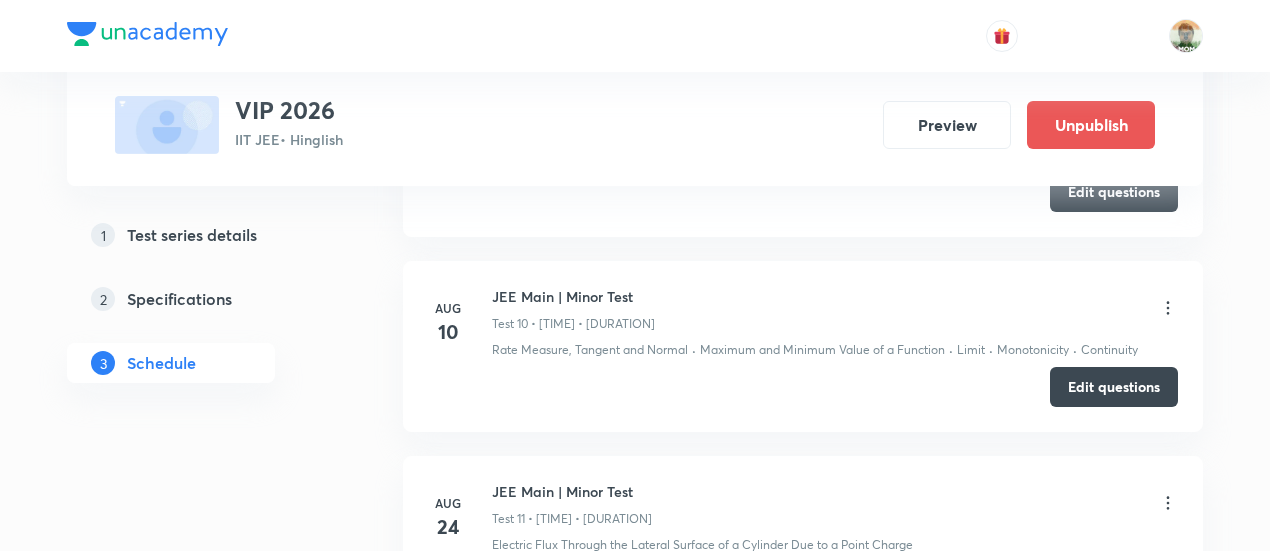 scroll, scrollTop: 3082, scrollLeft: 0, axis: vertical 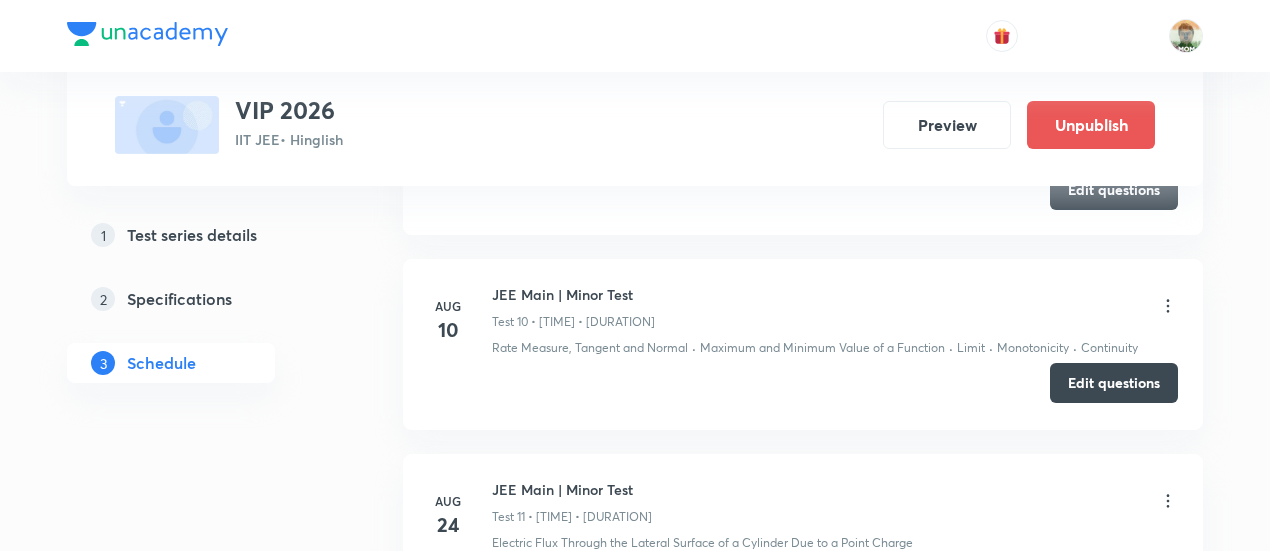 click on "Edit questions" at bounding box center (1114, 383) 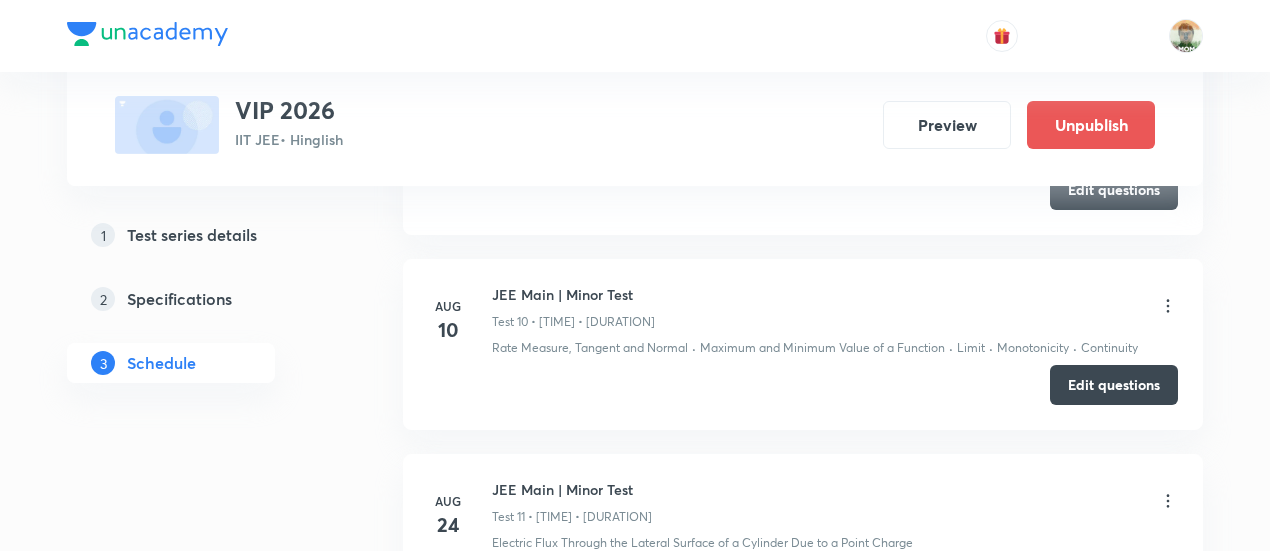 click 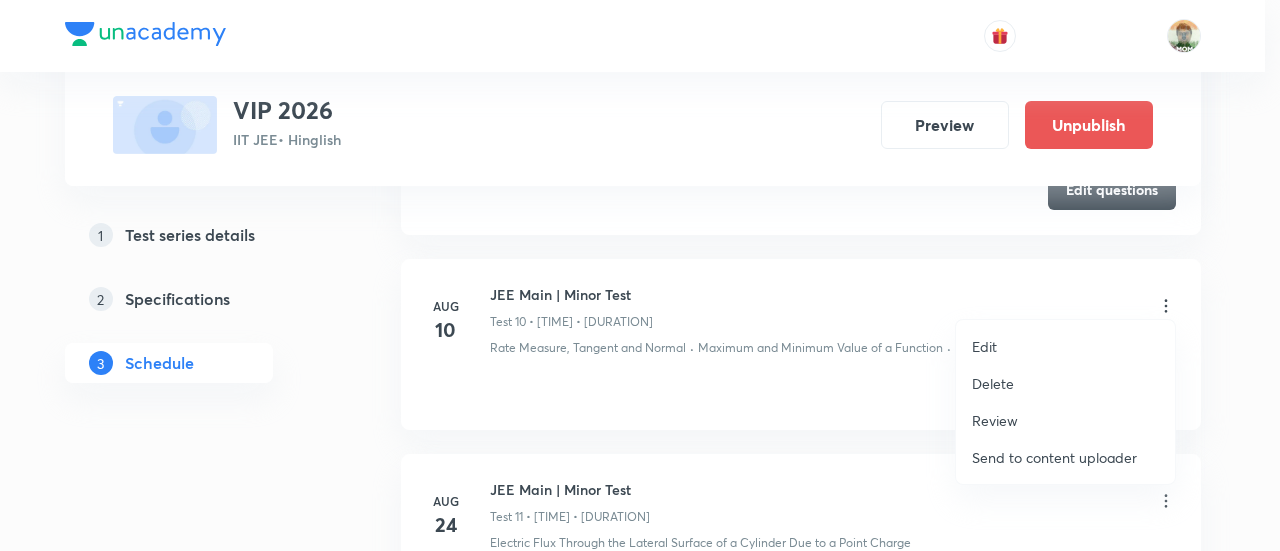 click on "Edit" at bounding box center [984, 346] 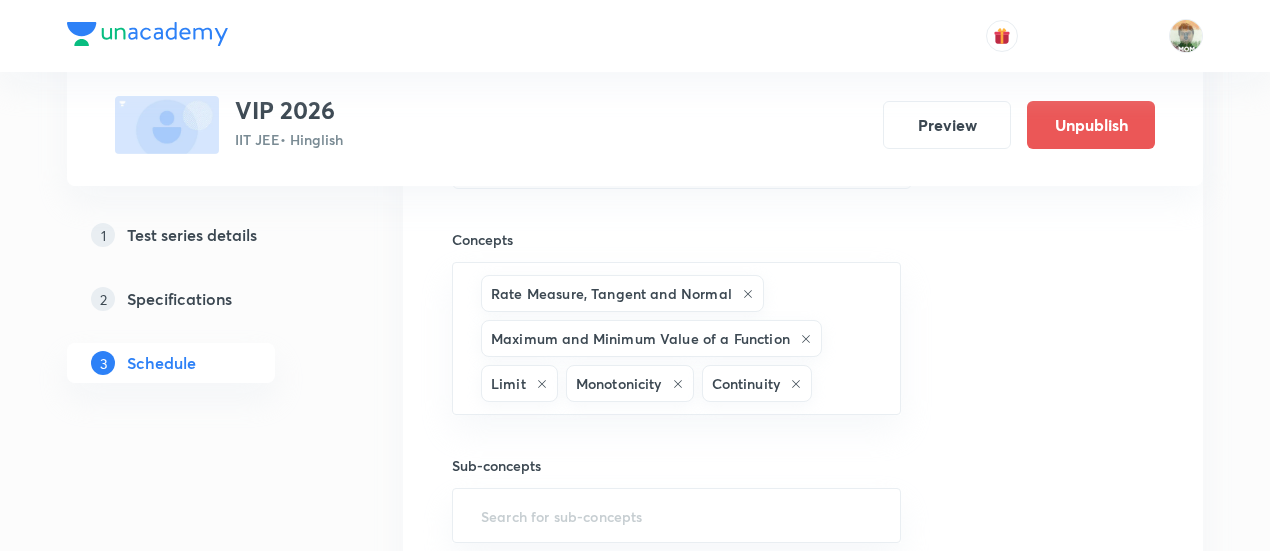 scroll, scrollTop: 2743, scrollLeft: 0, axis: vertical 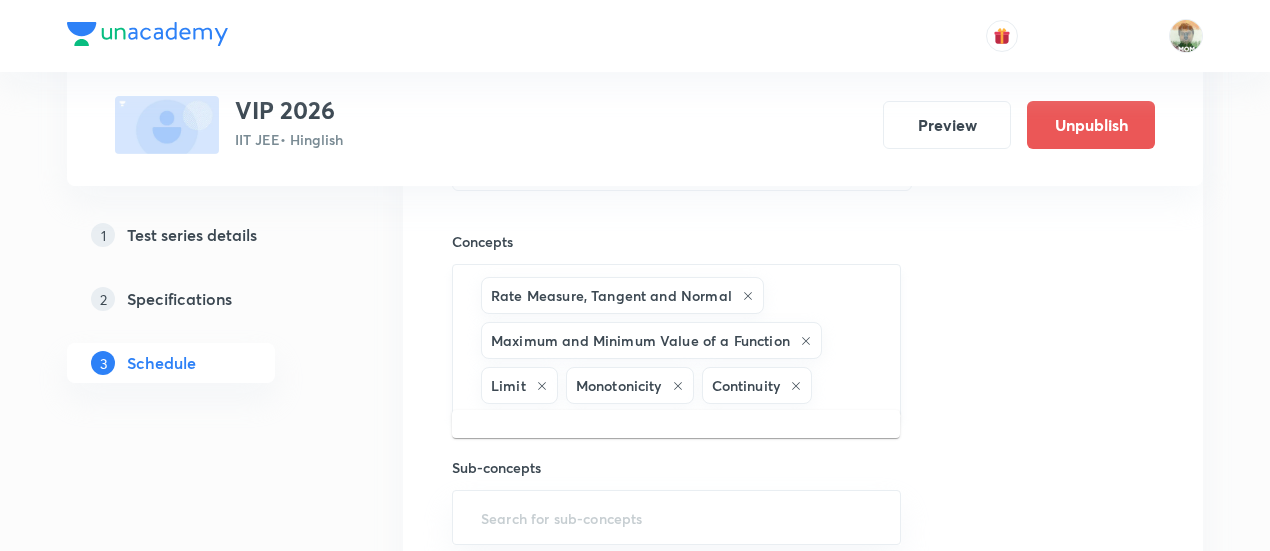 click at bounding box center (845, 385) 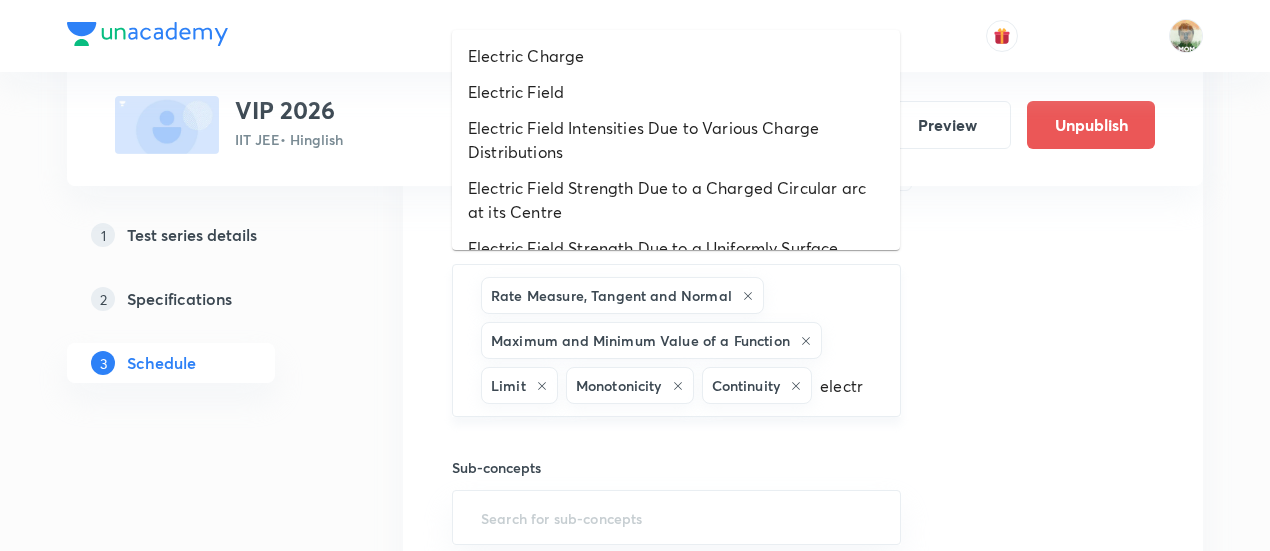 type on "electro" 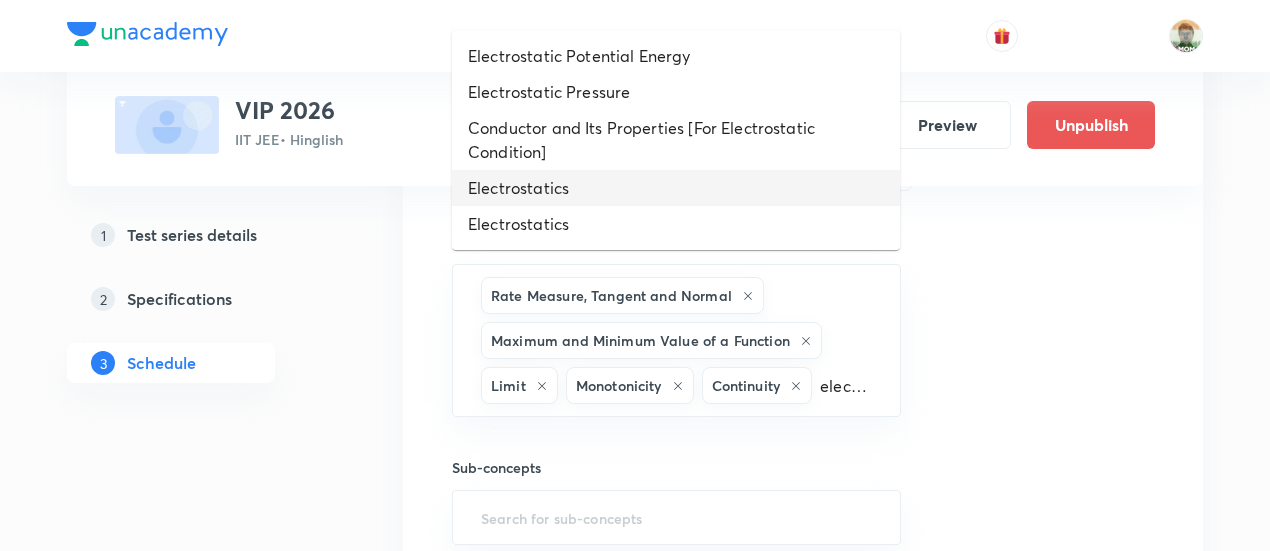 click on "Electrostatics" at bounding box center (676, 188) 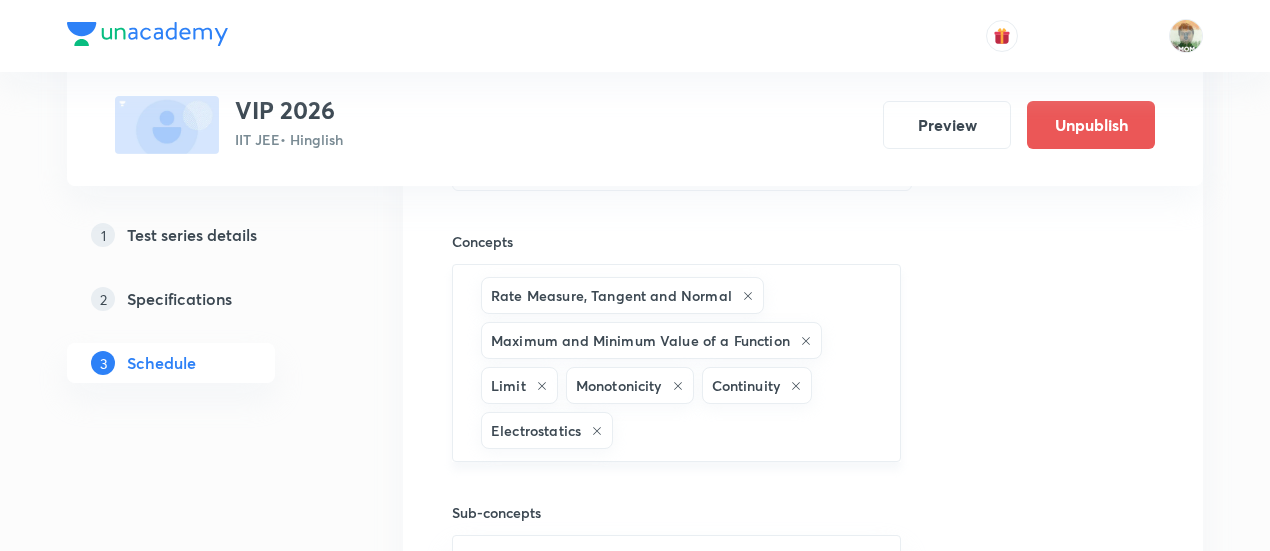 click on "Rate Measure, Tangent and Normal Maximum and Minimum Value of a Function Limit Monotonicity Continuity Electrostatics ​" at bounding box center [676, 363] 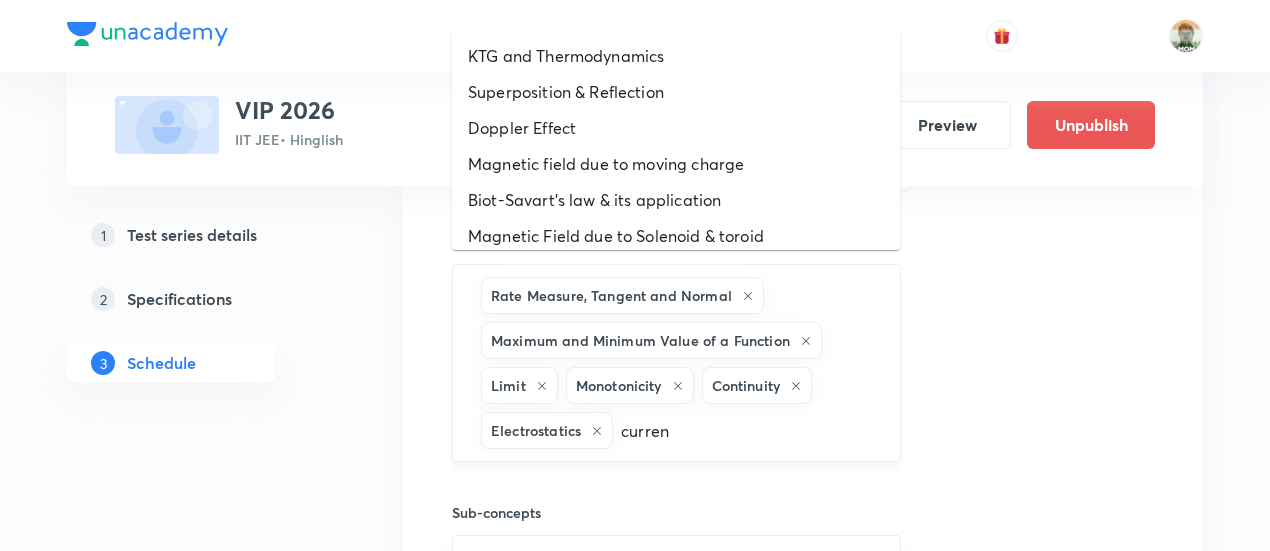 type on "current" 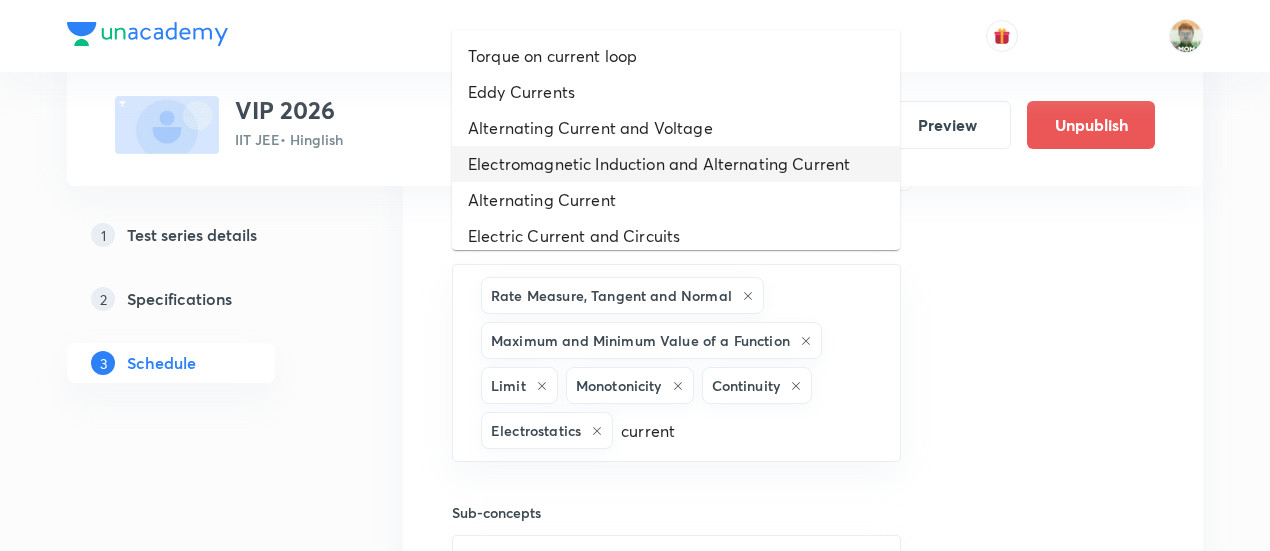 scroll, scrollTop: 47, scrollLeft: 0, axis: vertical 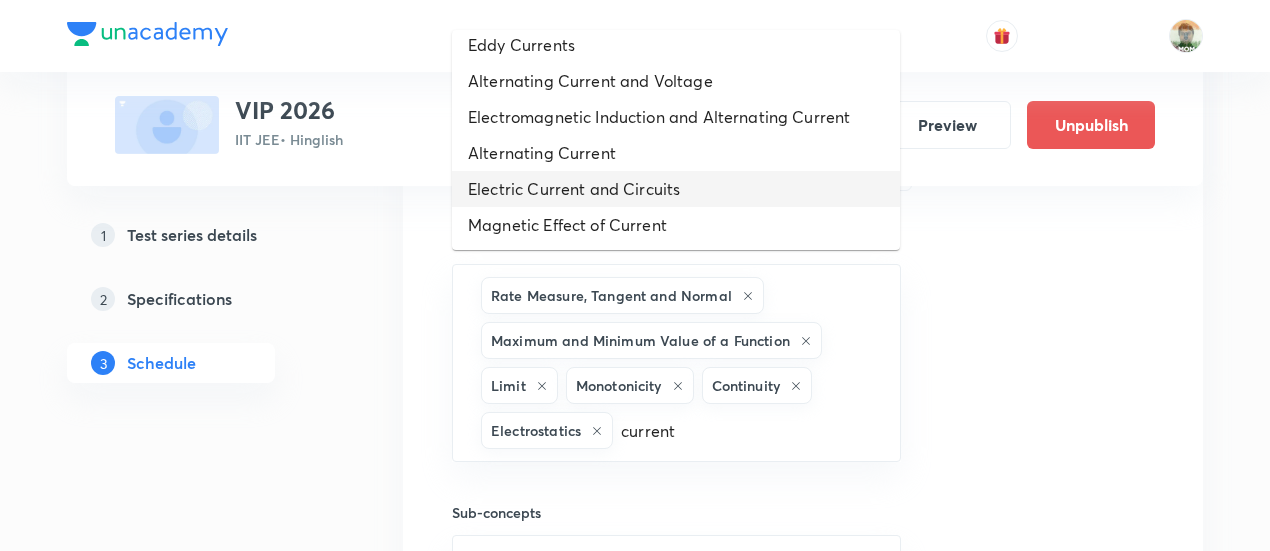 click on "Electric Current and Circuits" at bounding box center [676, 189] 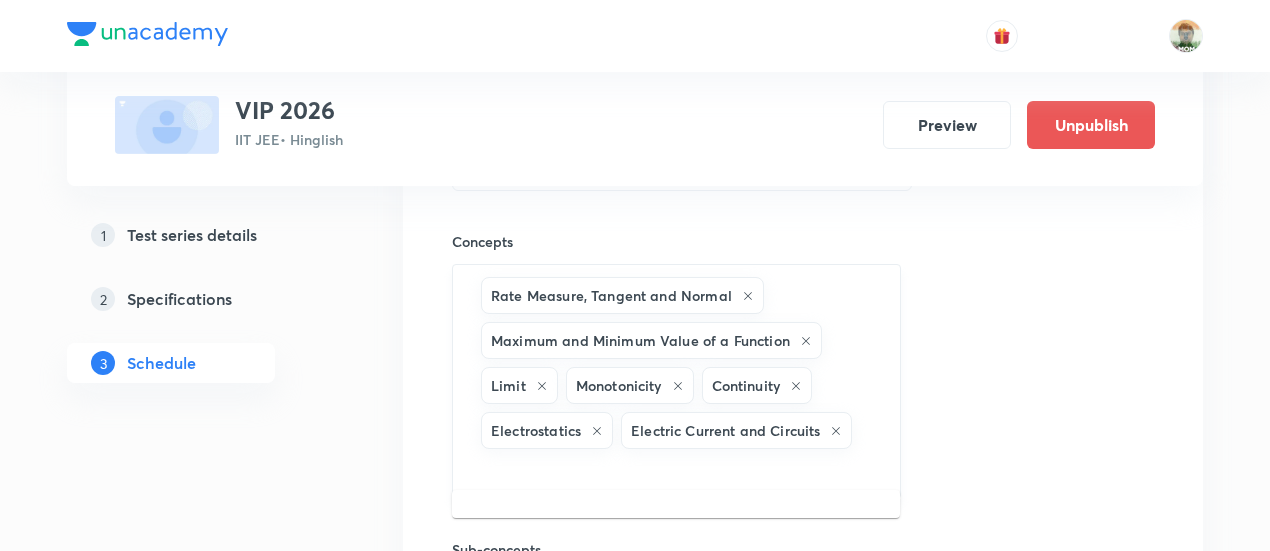 click at bounding box center (676, 471) 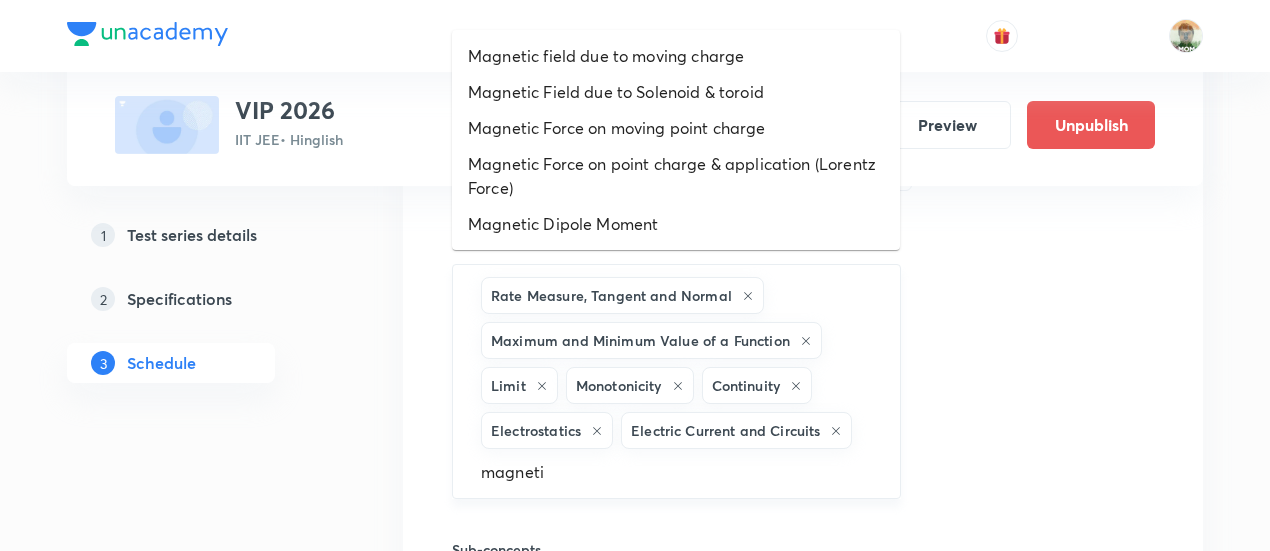 type on "magnetic" 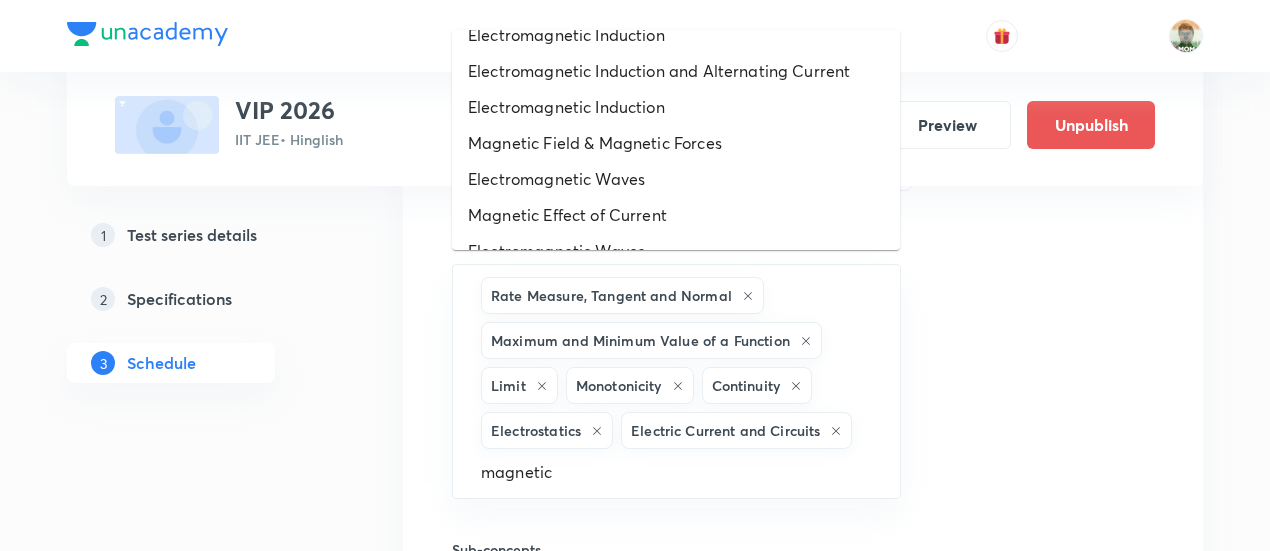 scroll, scrollTop: 258, scrollLeft: 0, axis: vertical 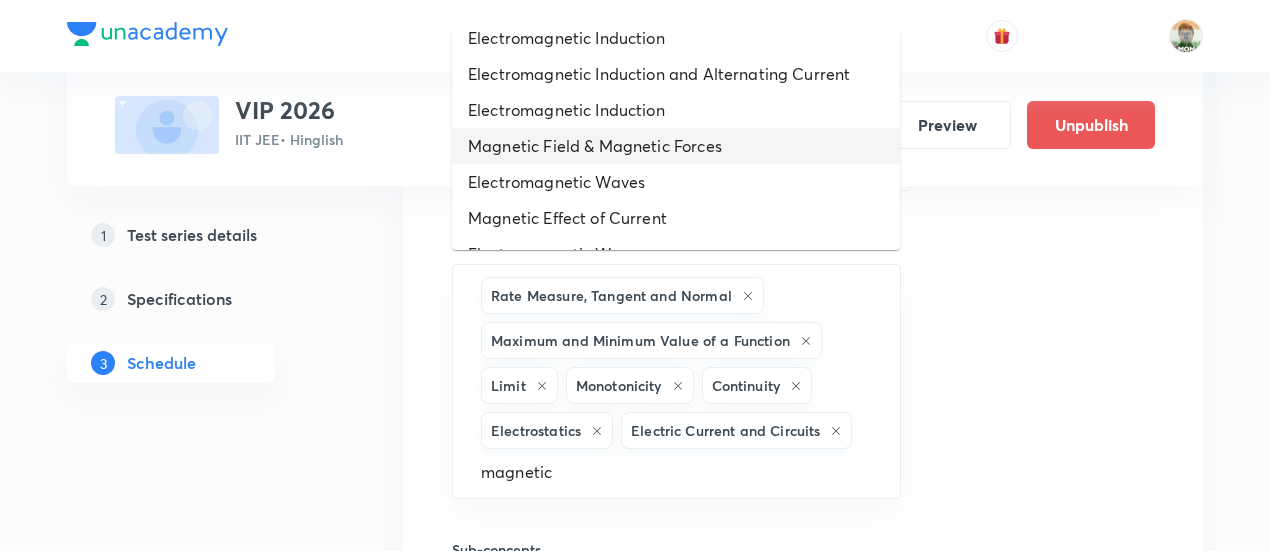 click on "Magnetic Field & Magnetic Forces" at bounding box center (676, 146) 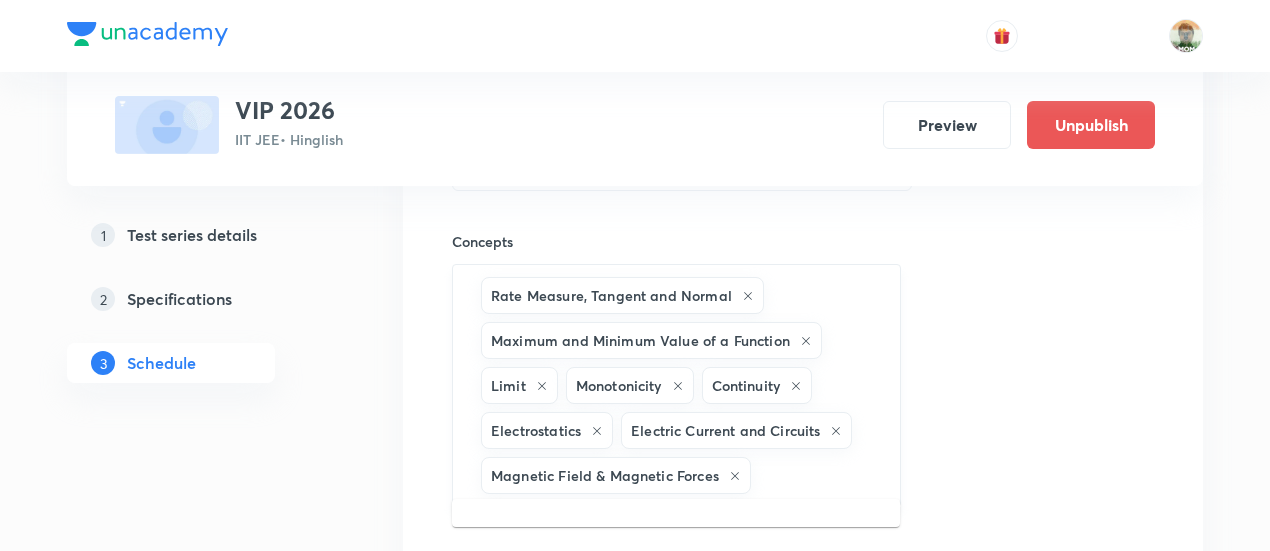 click at bounding box center (815, 475) 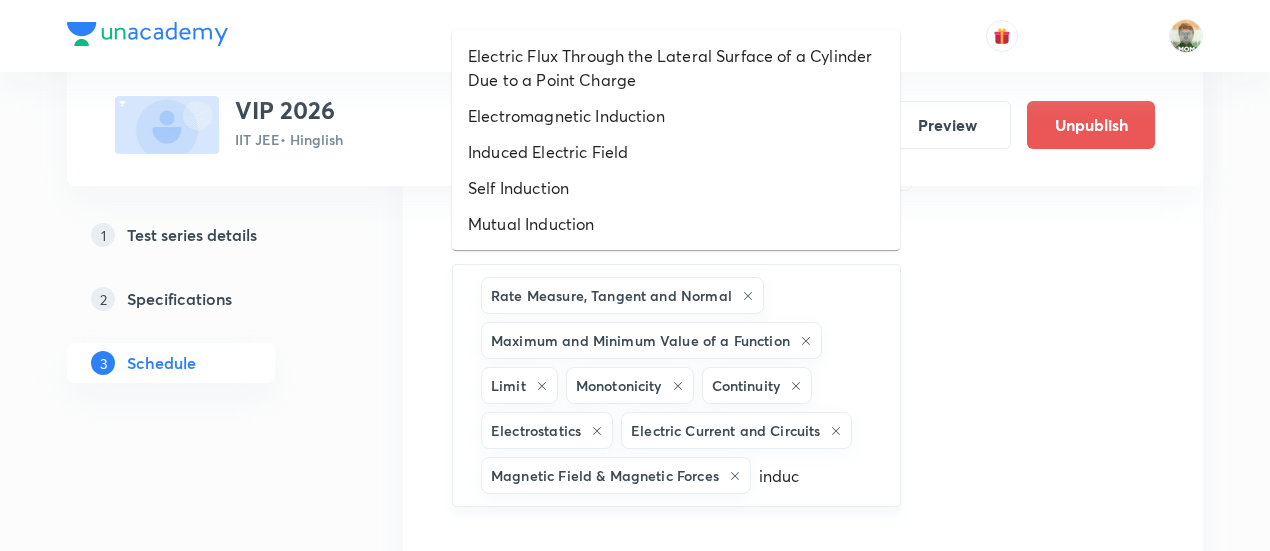 type on "induct" 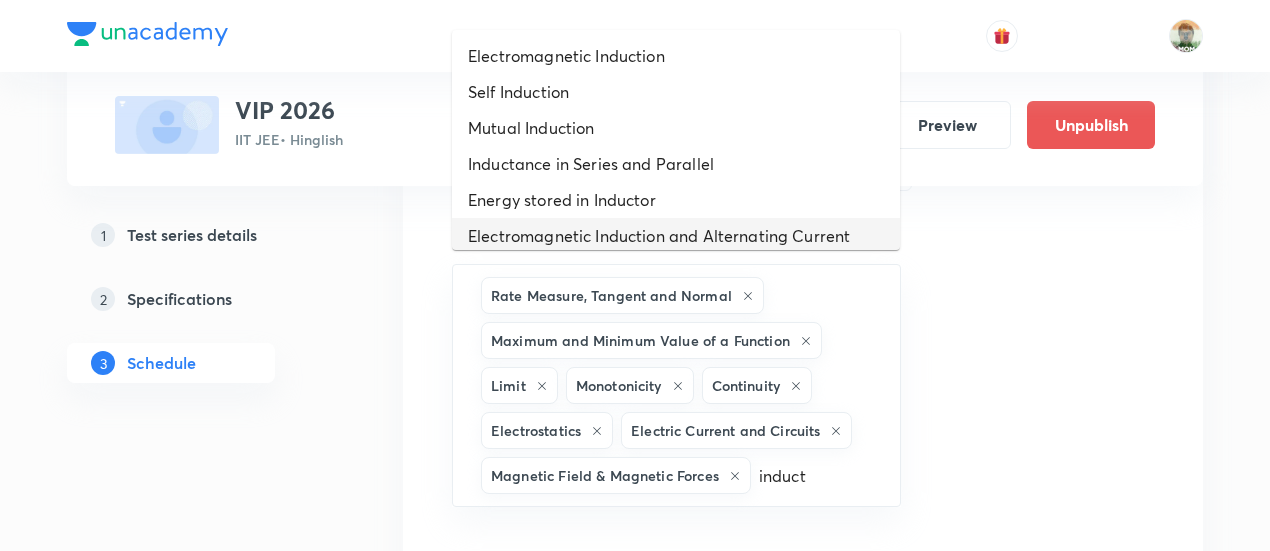 click on "Electromagnetic Induction and Alternating Current" at bounding box center [676, 236] 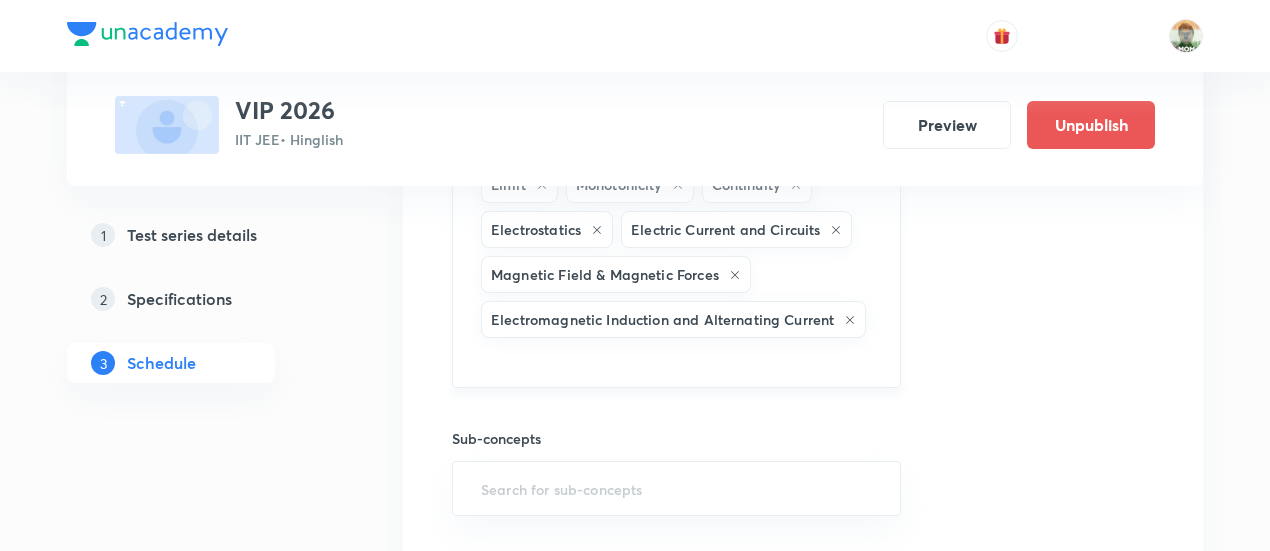 scroll, scrollTop: 2945, scrollLeft: 0, axis: vertical 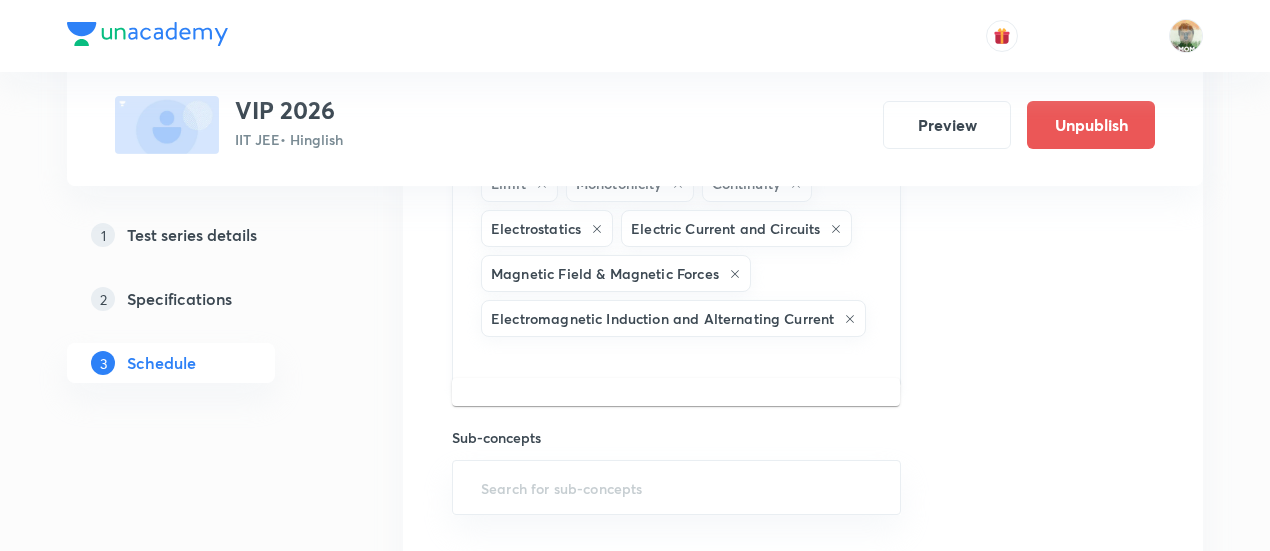 click at bounding box center (676, 359) 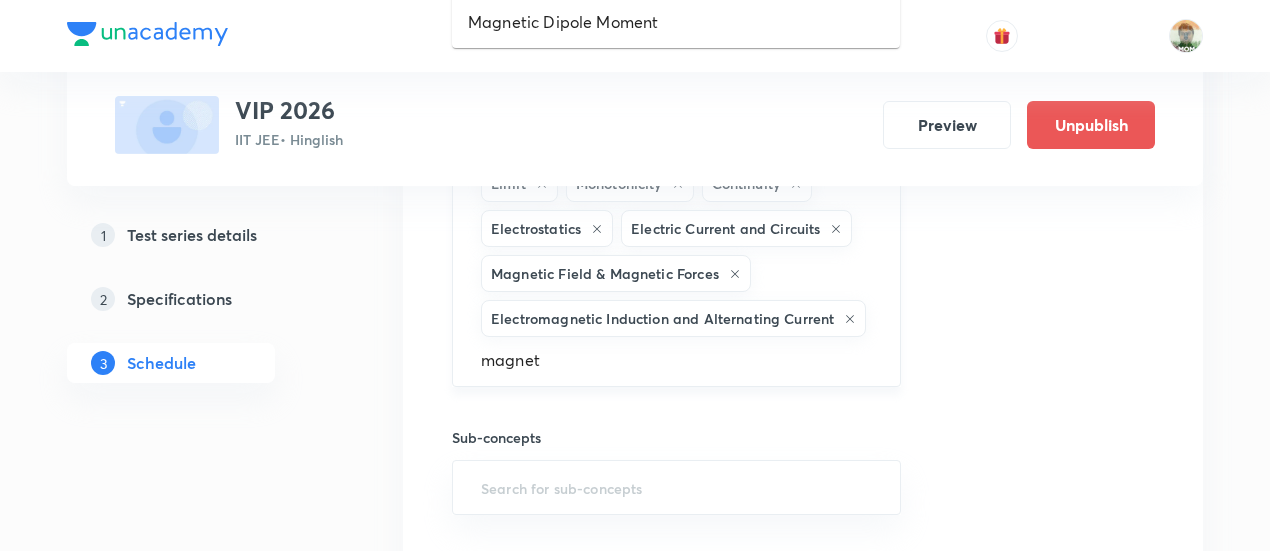 type on "magneti" 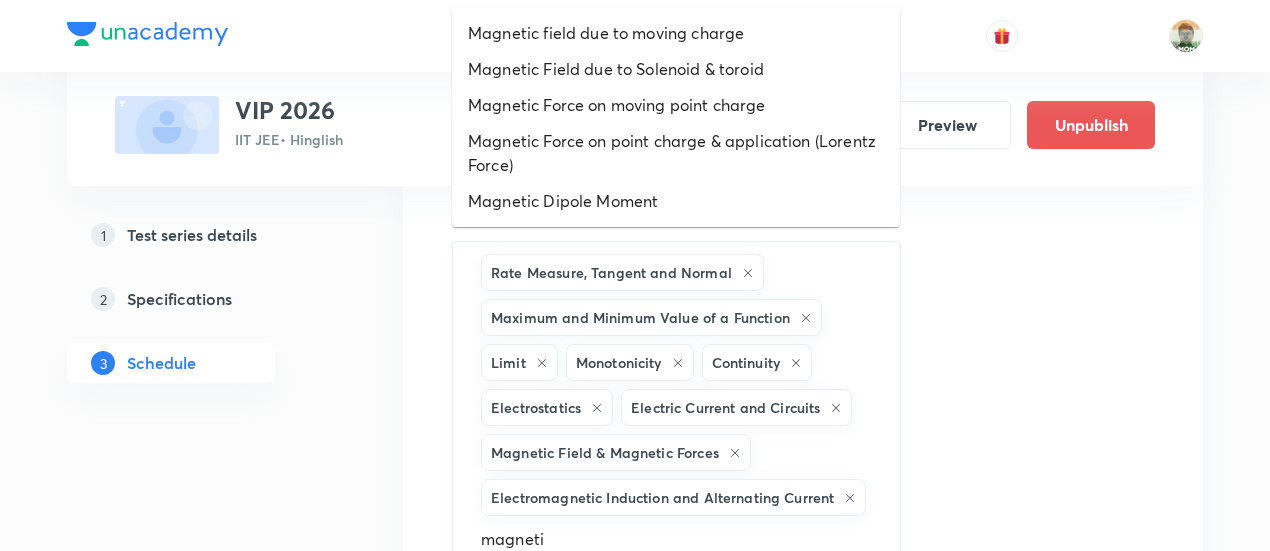 scroll, scrollTop: 2714, scrollLeft: 0, axis: vertical 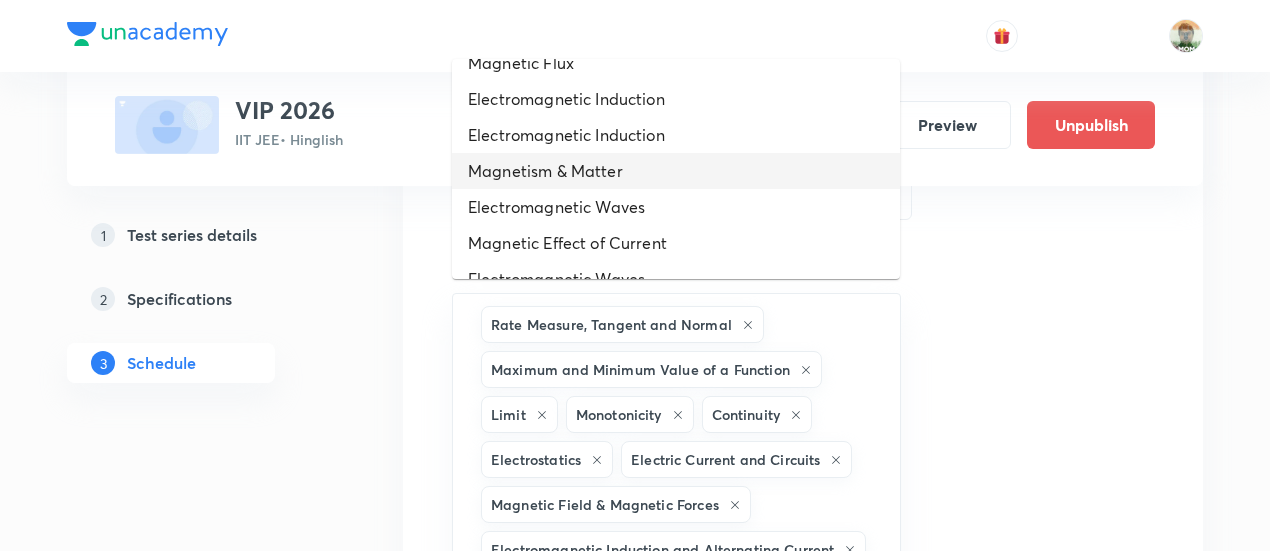click on "Magnetism & Matter" at bounding box center (676, 171) 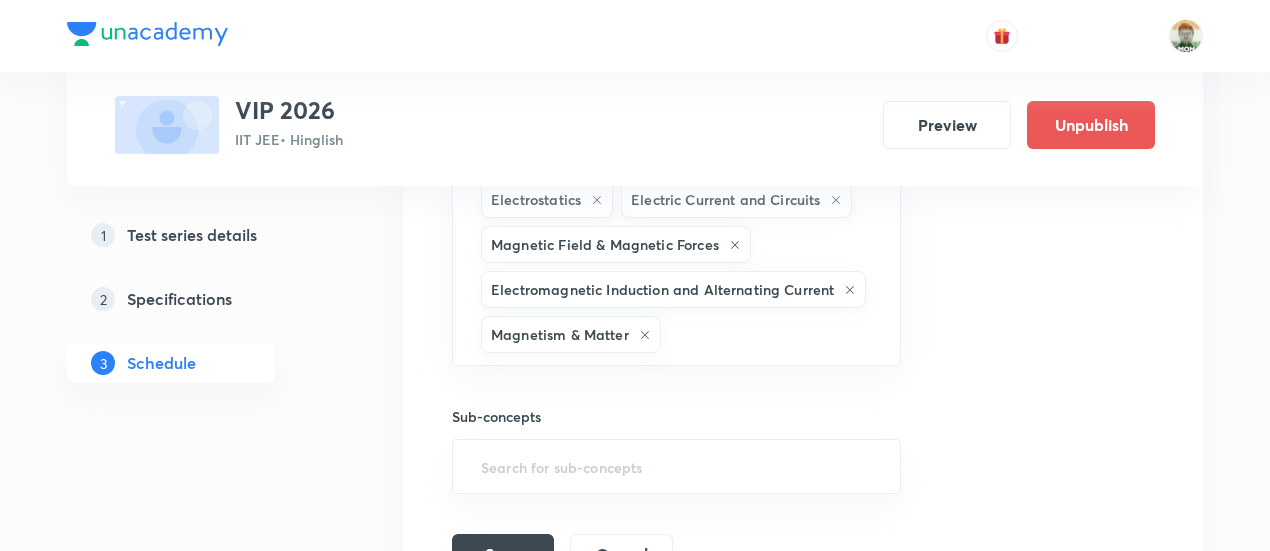 scroll, scrollTop: 2979, scrollLeft: 0, axis: vertical 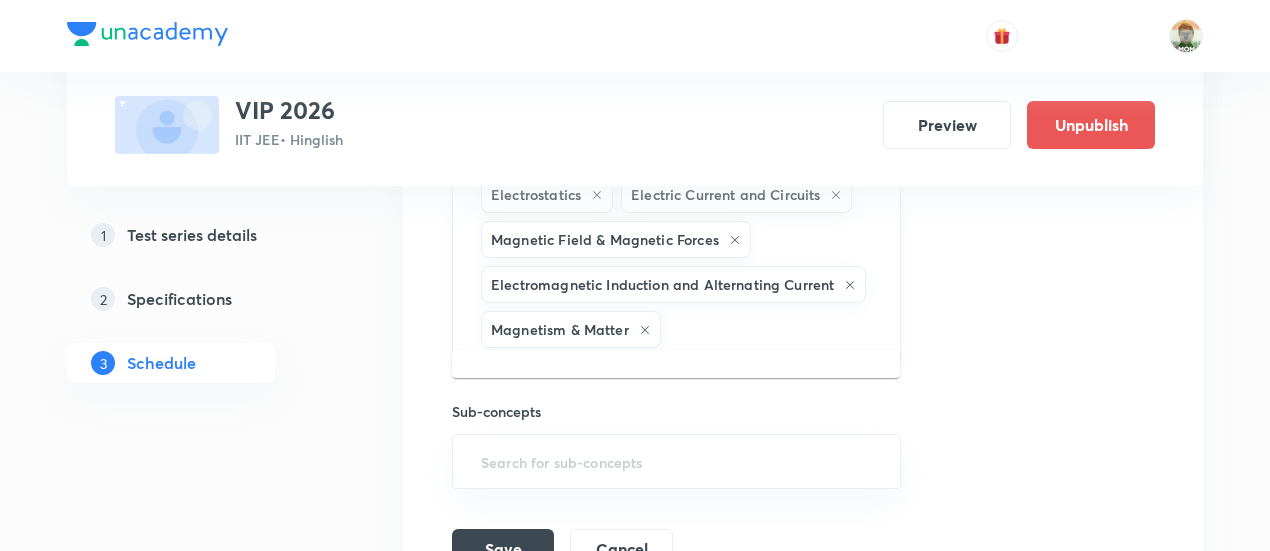 click at bounding box center [770, 329] 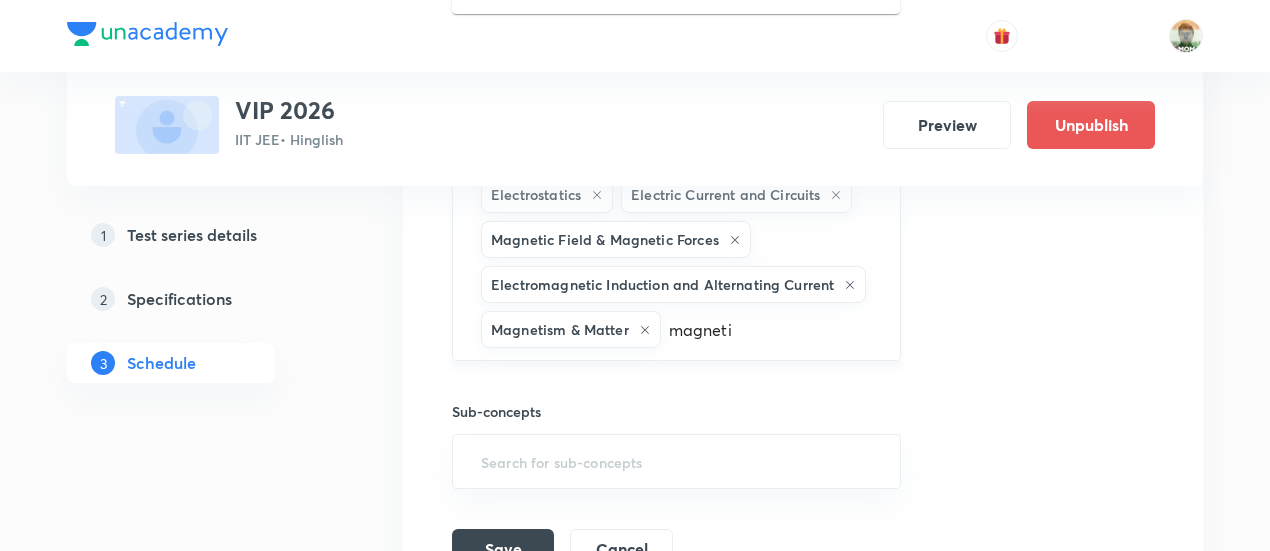 type on "magnetic" 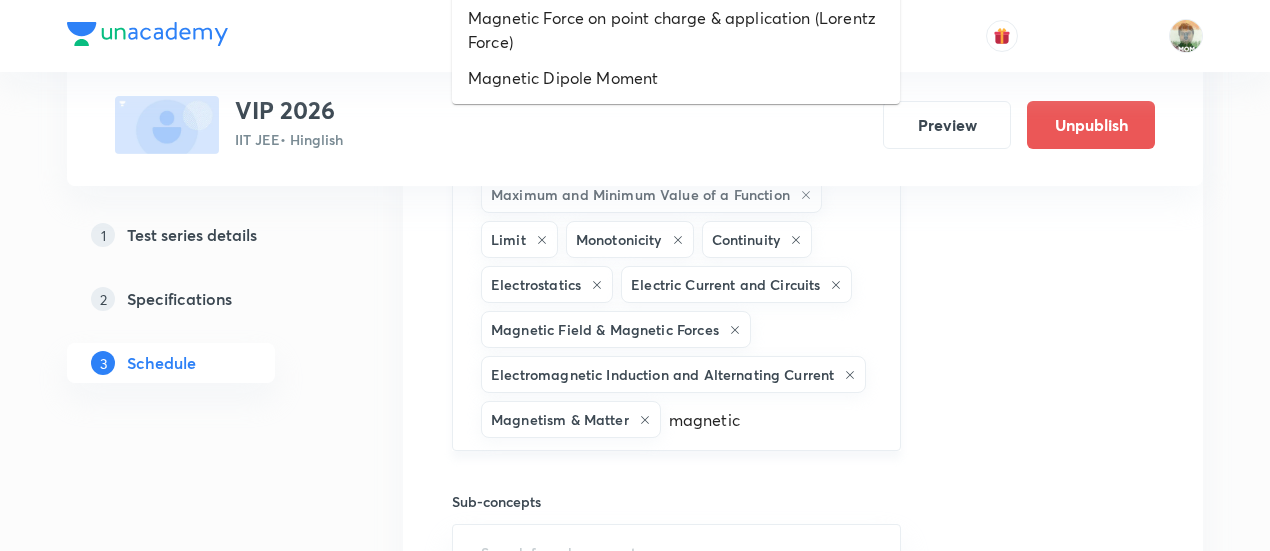 scroll, scrollTop: 2737, scrollLeft: 0, axis: vertical 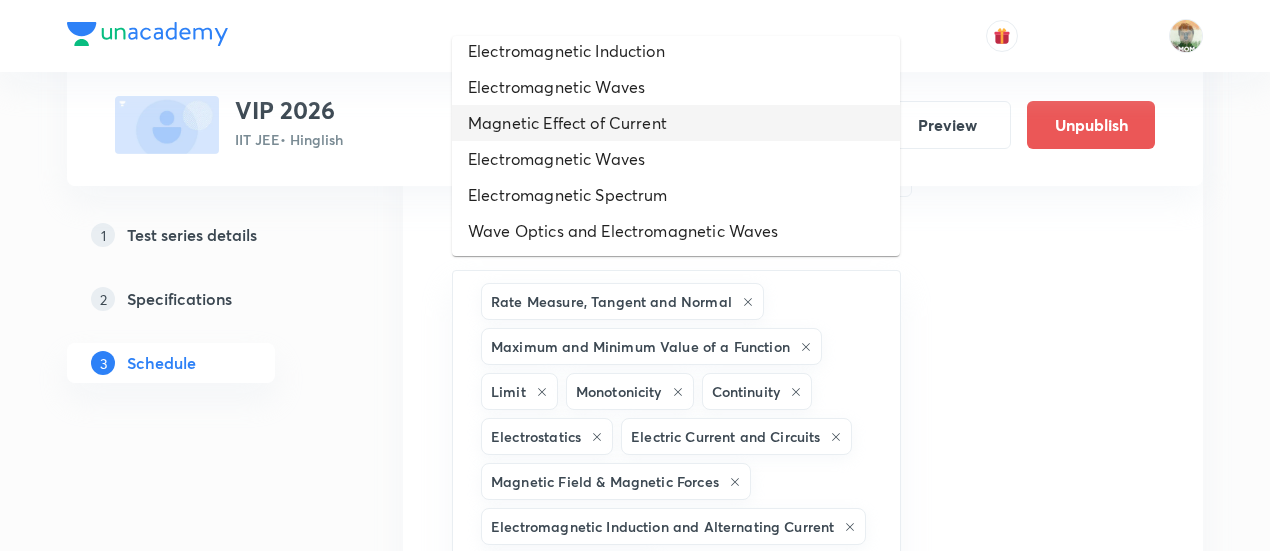 click on "Magnetic Effect of Current" at bounding box center [676, 123] 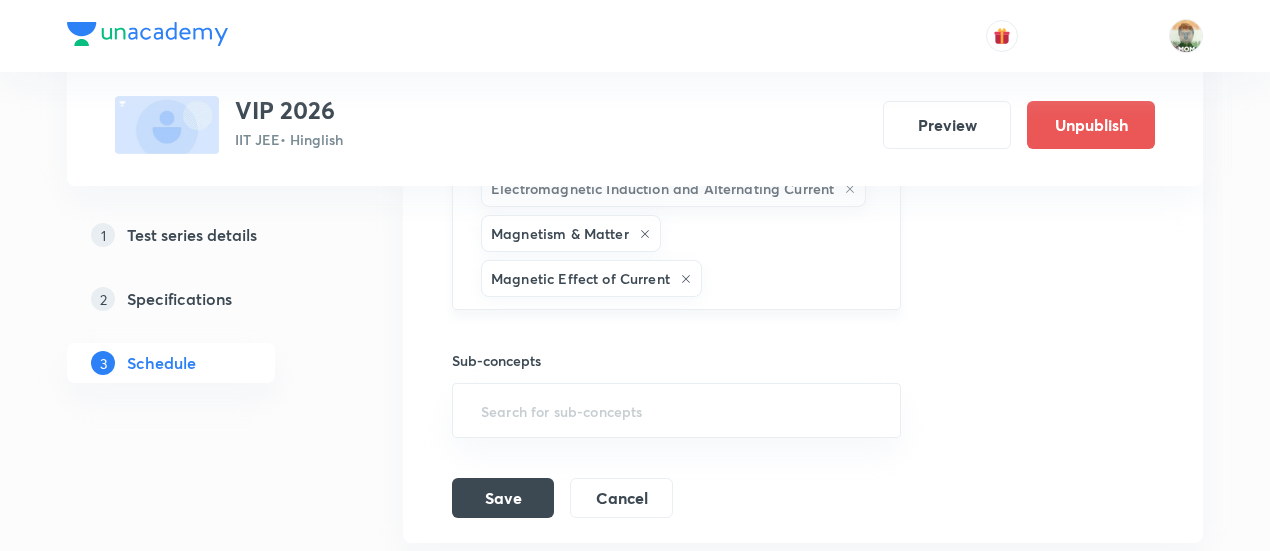scroll, scrollTop: 3082, scrollLeft: 0, axis: vertical 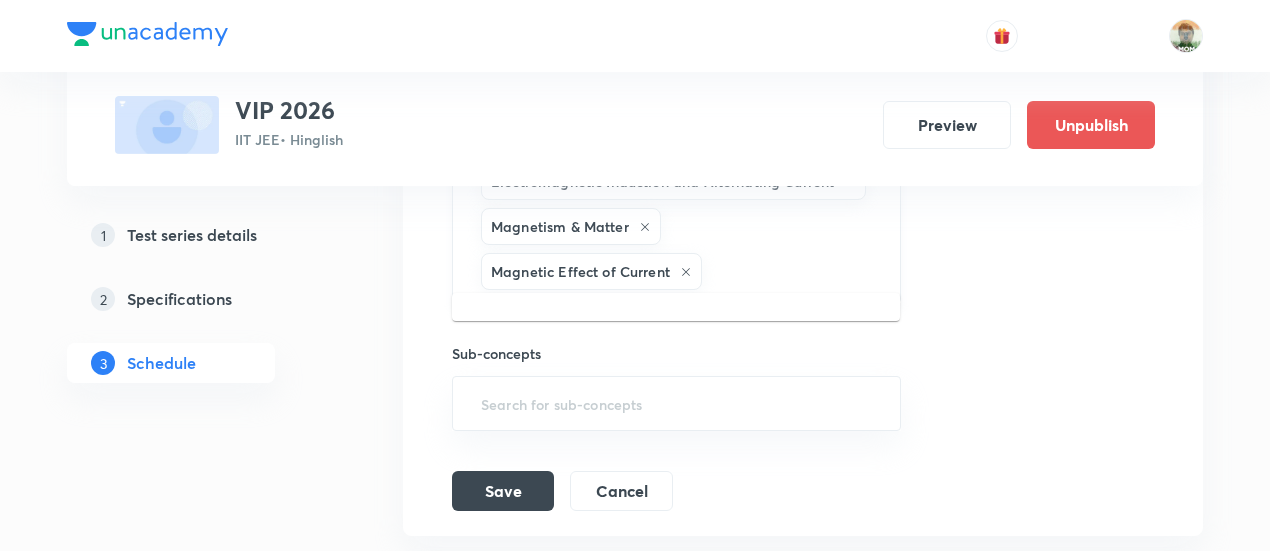 click at bounding box center (791, 271) 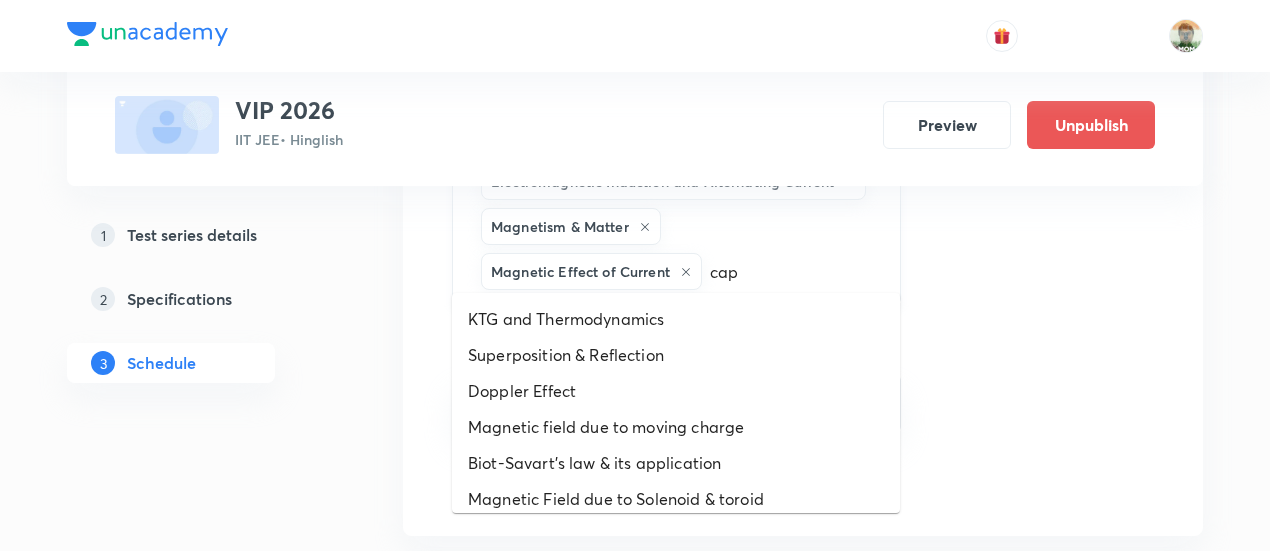 type on "capa" 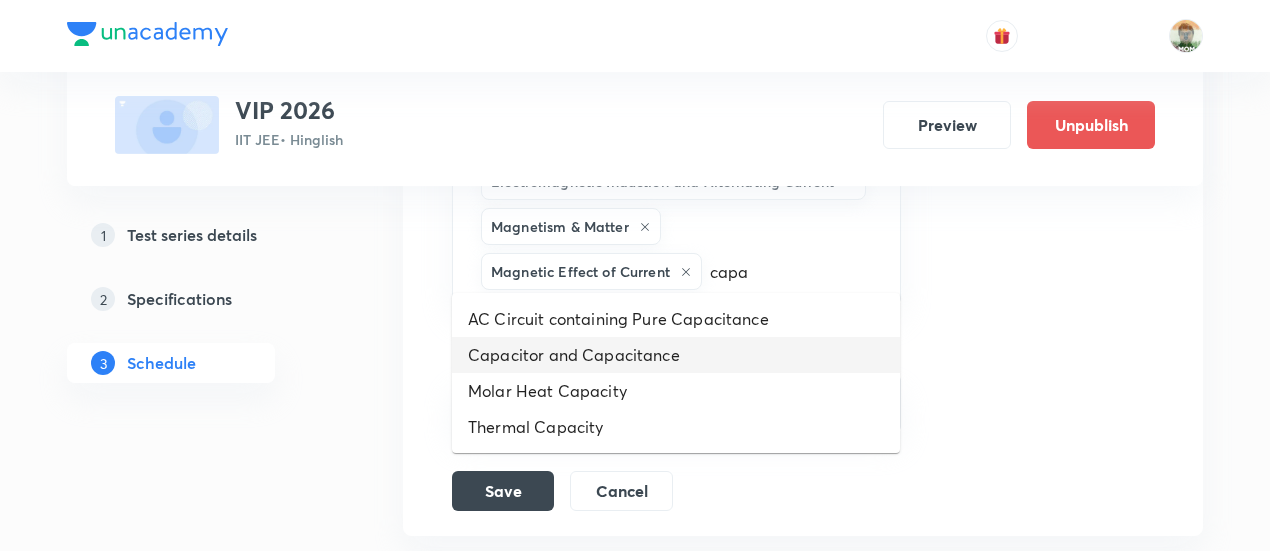 click on "Capacitor and Capacitance" at bounding box center [676, 355] 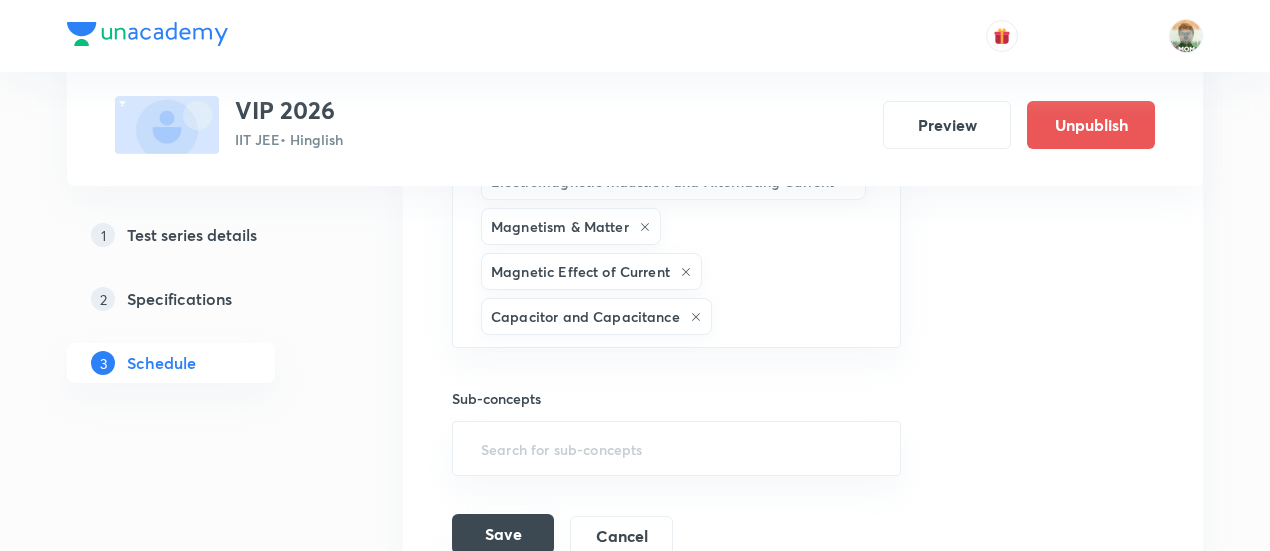click on "Save" at bounding box center (503, 534) 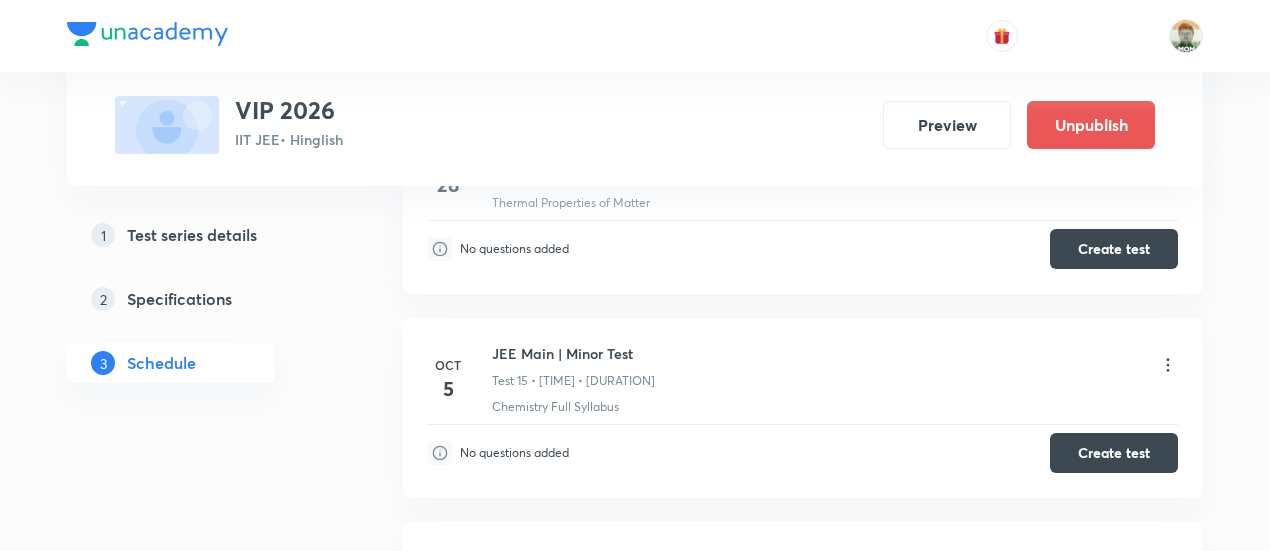 scroll, scrollTop: 3286, scrollLeft: 0, axis: vertical 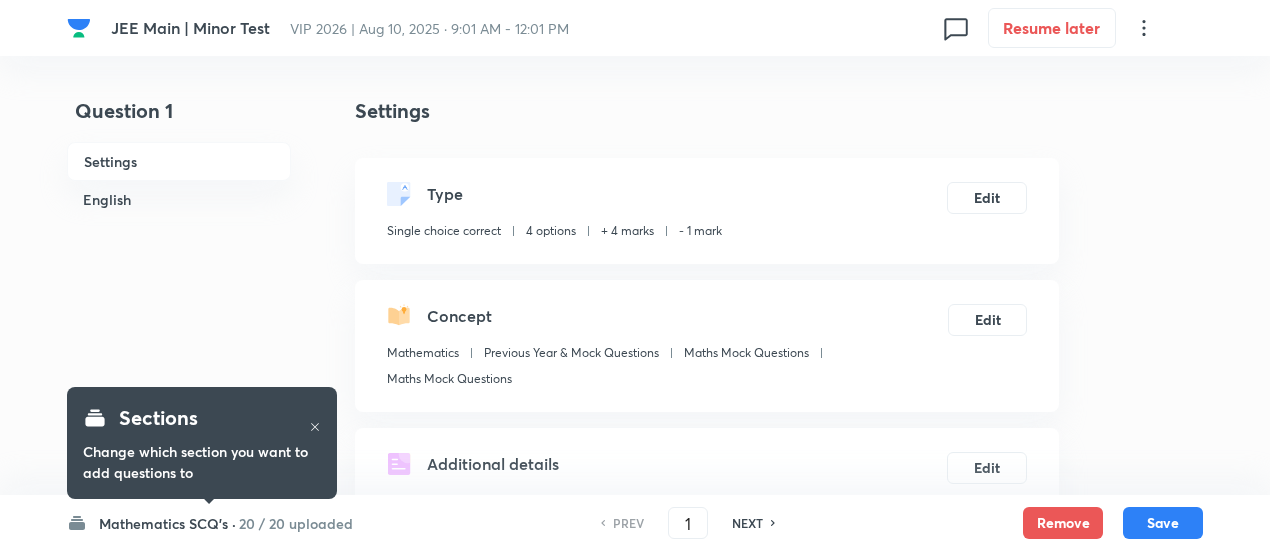 click on "20 / 20 uploaded" at bounding box center [296, 523] 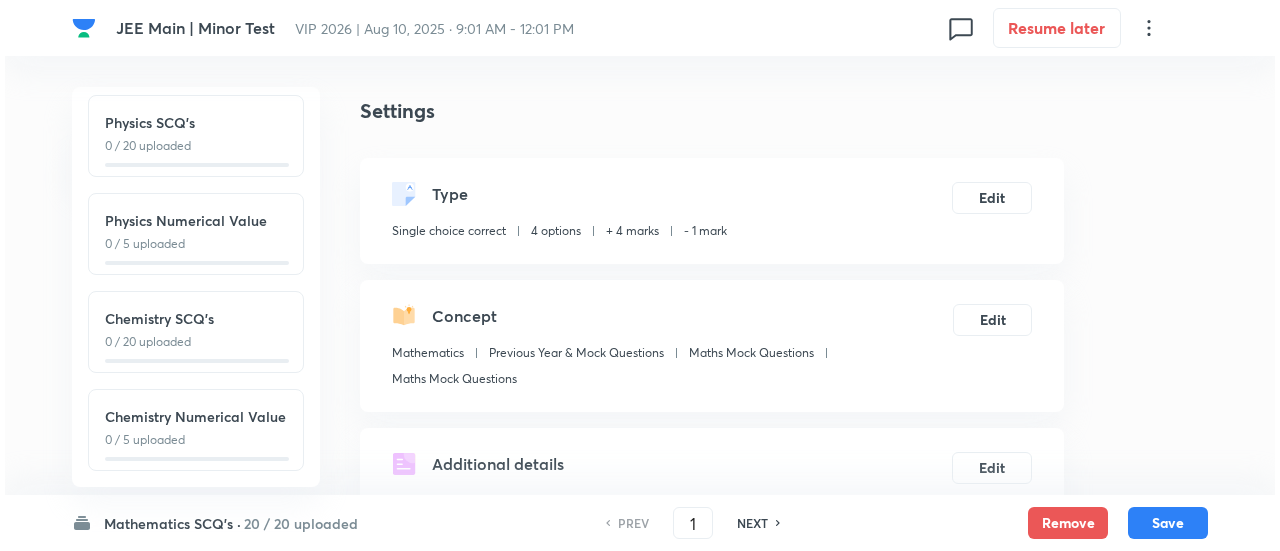 scroll, scrollTop: 0, scrollLeft: 0, axis: both 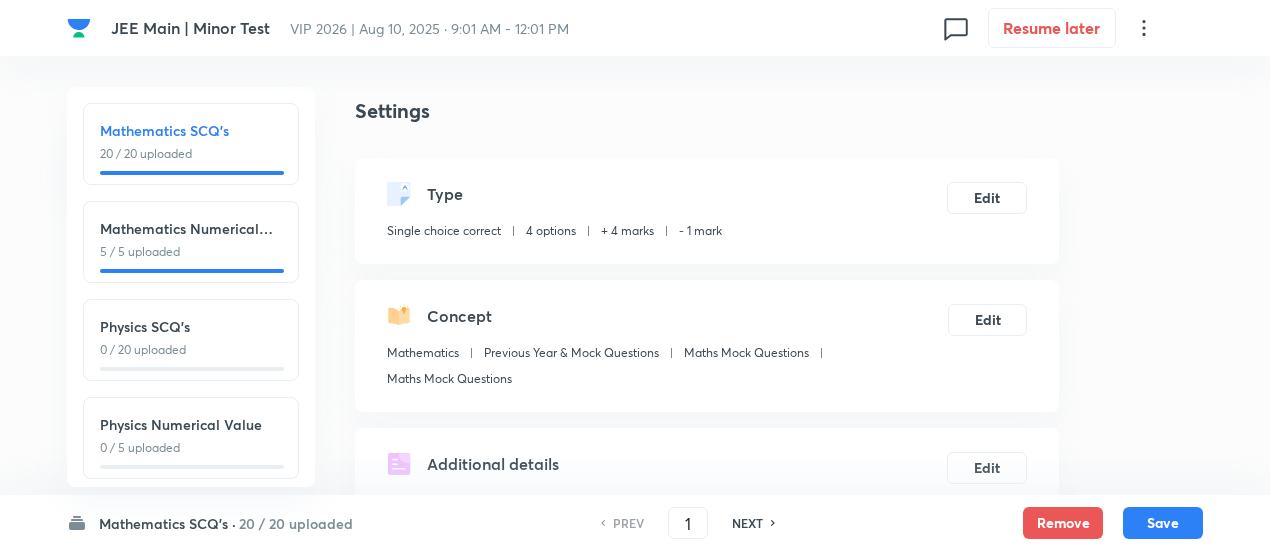 click on "NEXT" at bounding box center (747, 523) 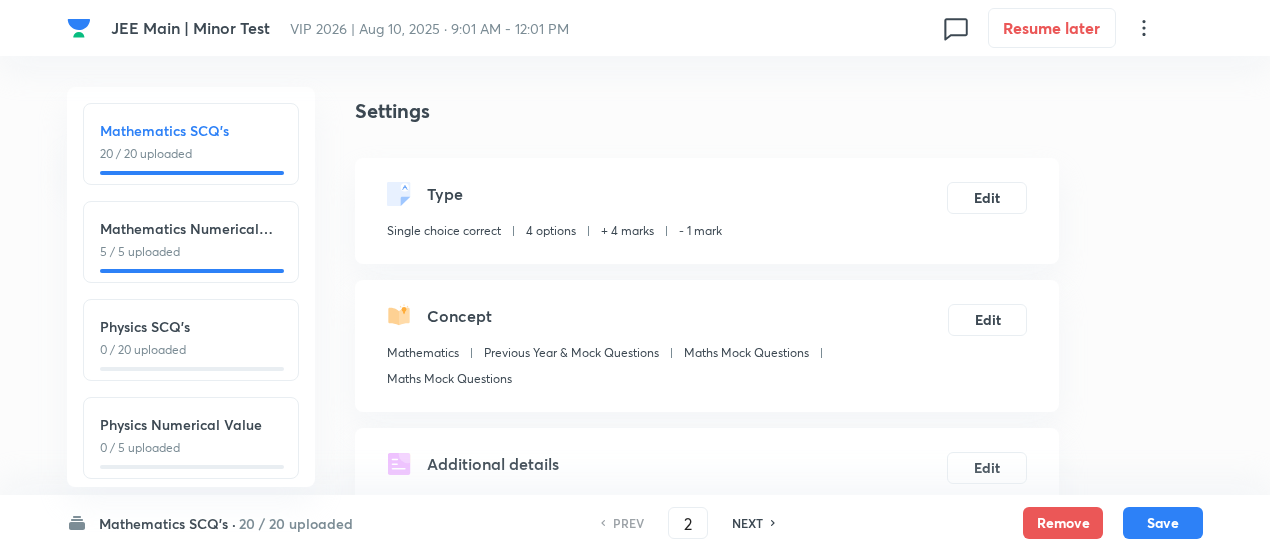 checkbox on "false" 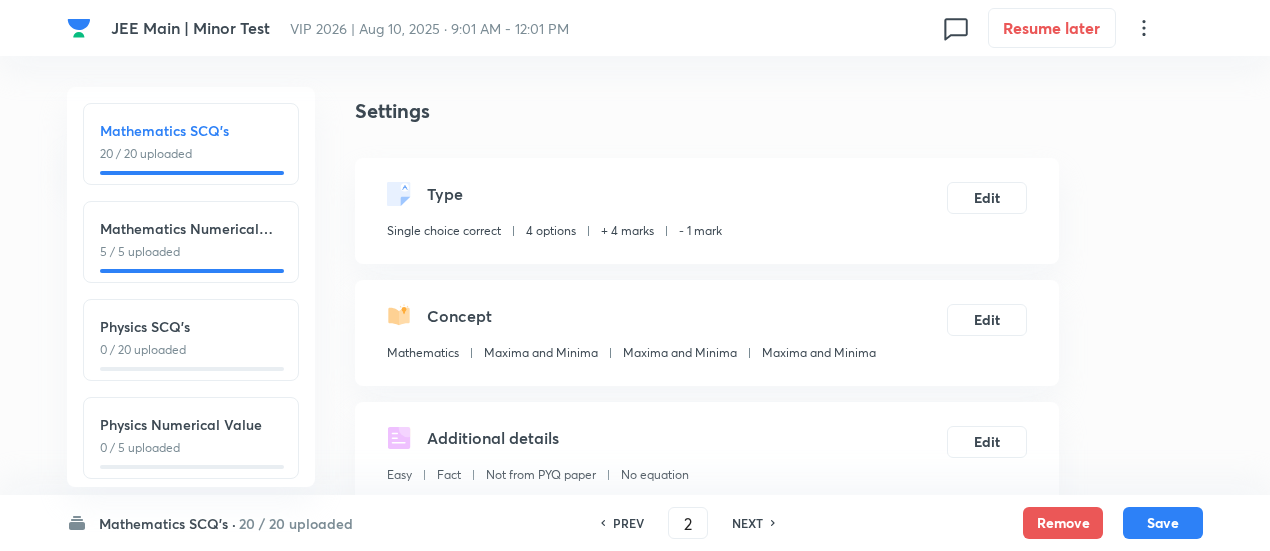 click on "NEXT" at bounding box center [747, 523] 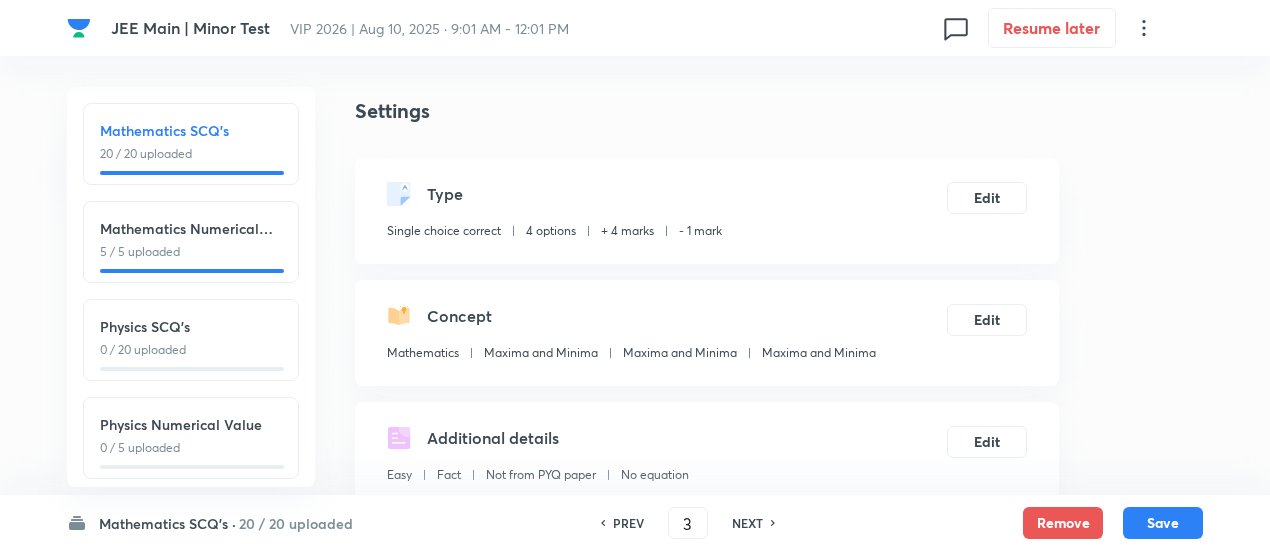 checkbox on "false" 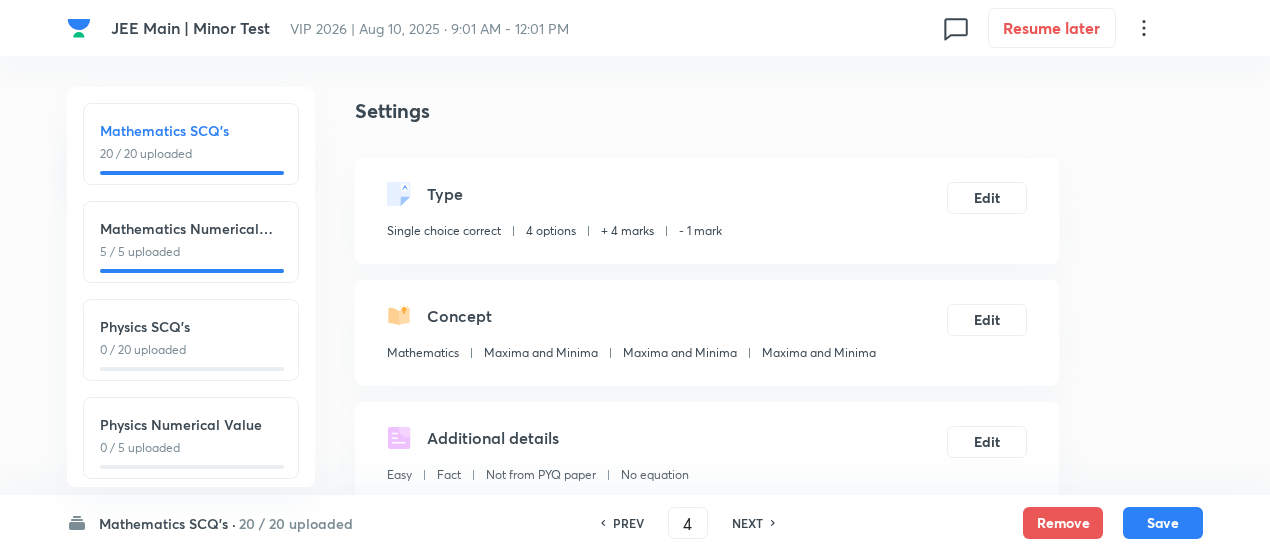 checkbox on "false" 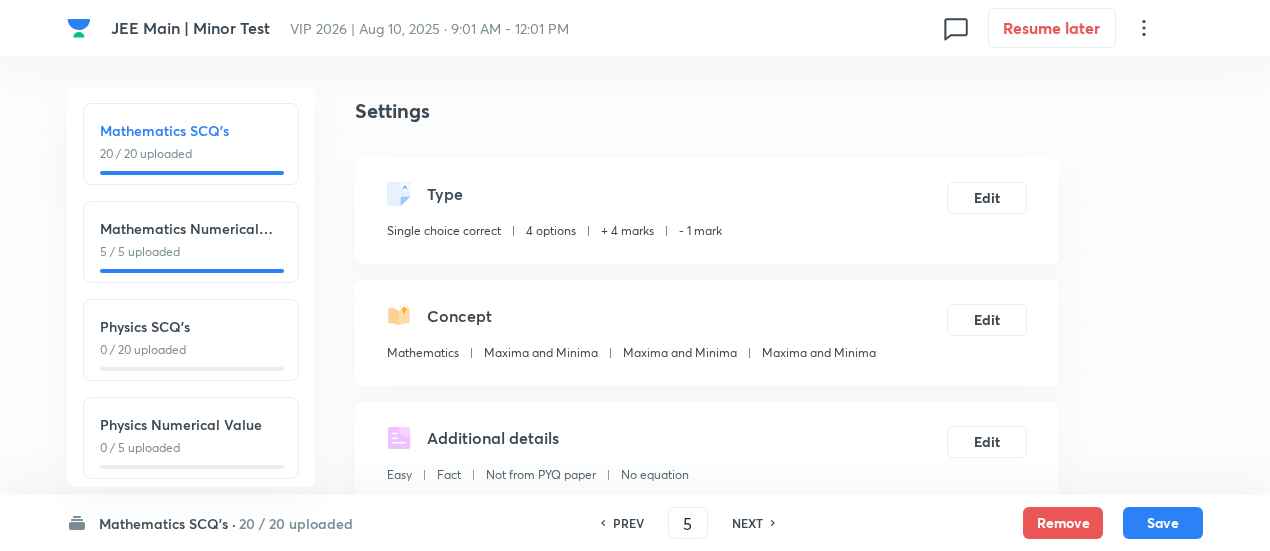checkbox on "true" 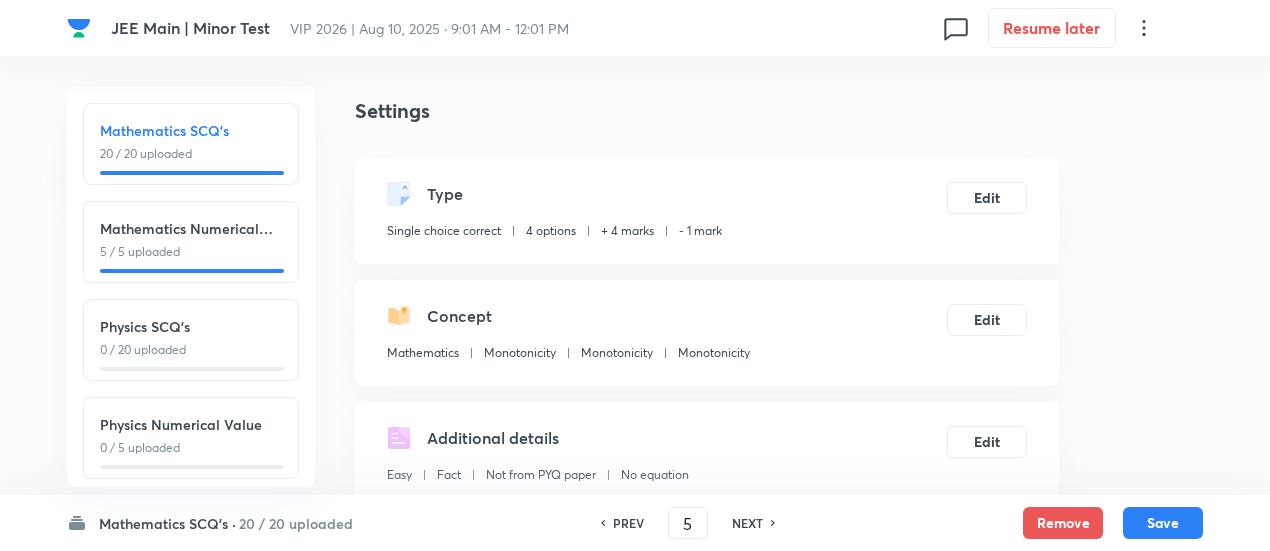 click on "NEXT" at bounding box center [747, 523] 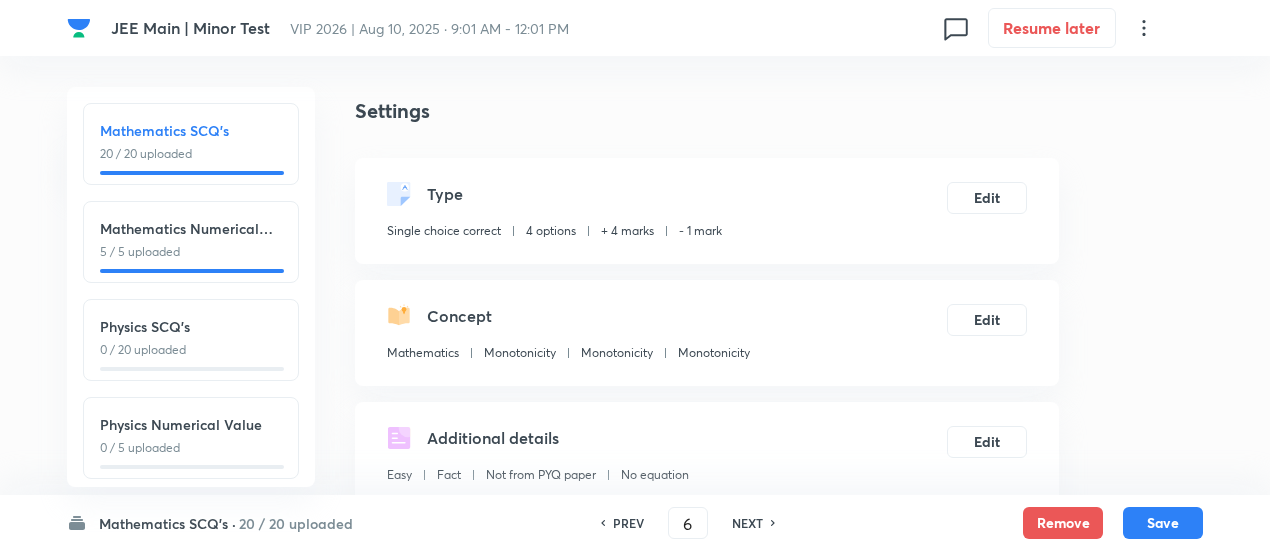 checkbox on "false" 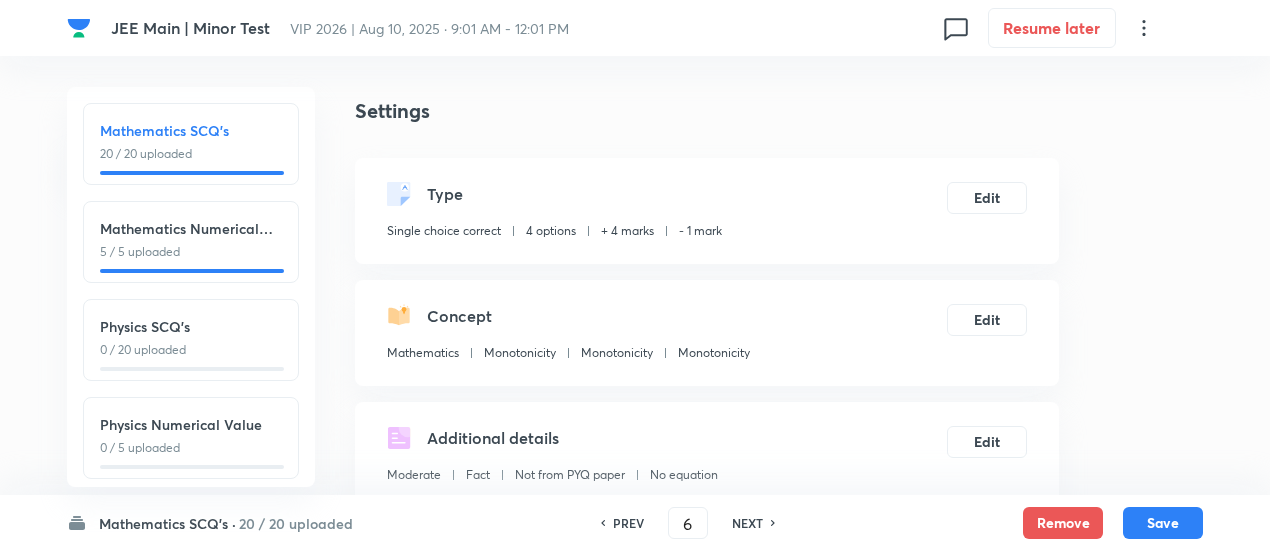 click on "NEXT" at bounding box center [747, 523] 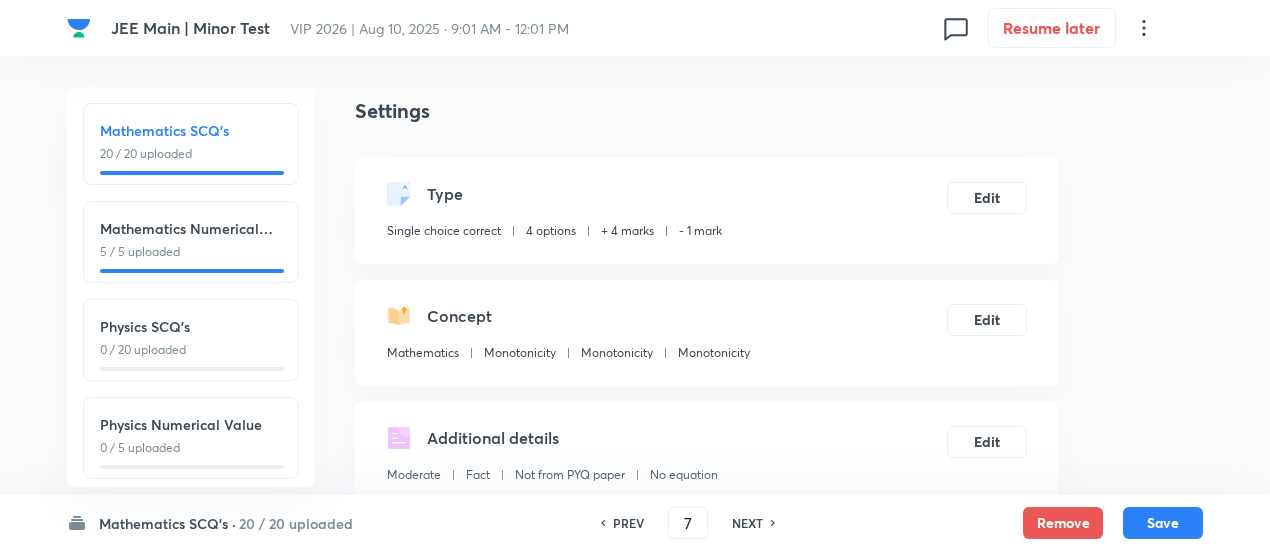 checkbox on "false" 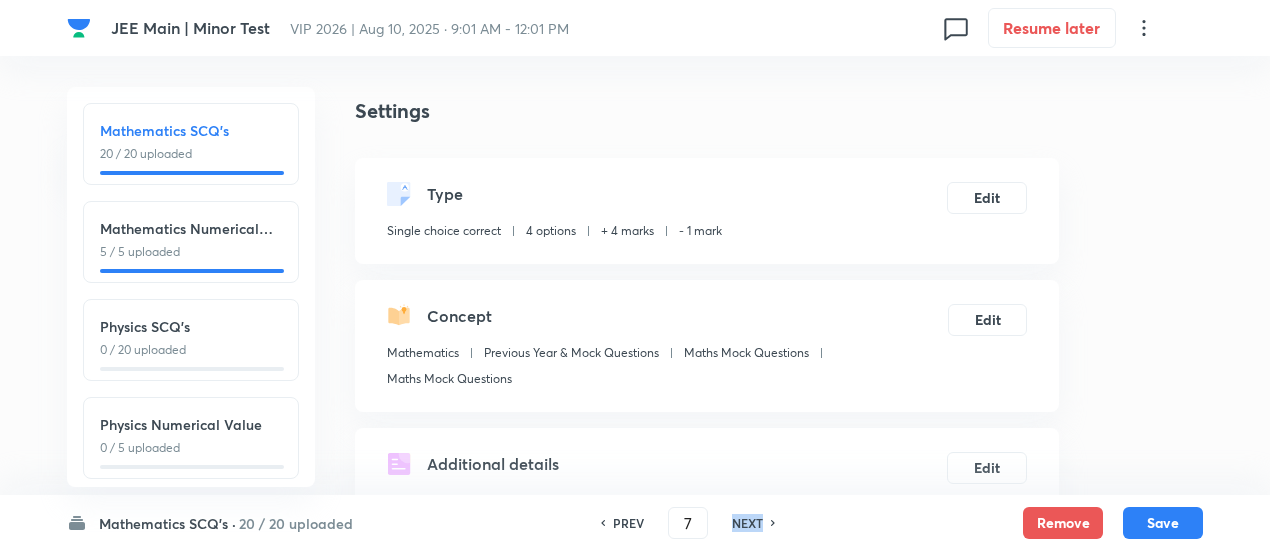 click on "NEXT" at bounding box center [747, 523] 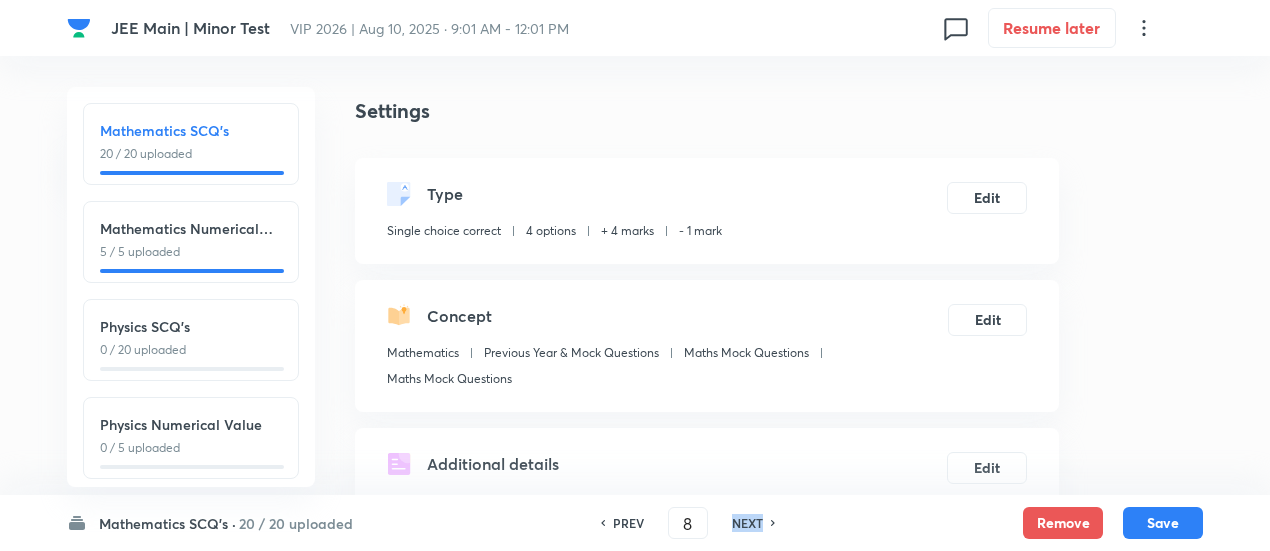 checkbox on "false" 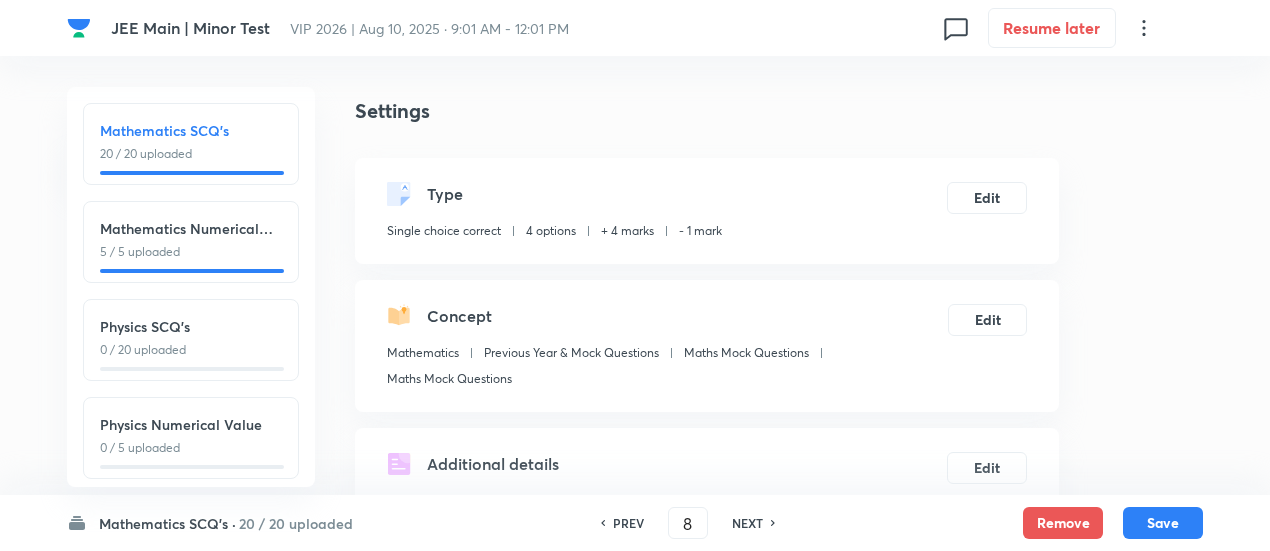 click on "NEXT" at bounding box center (747, 523) 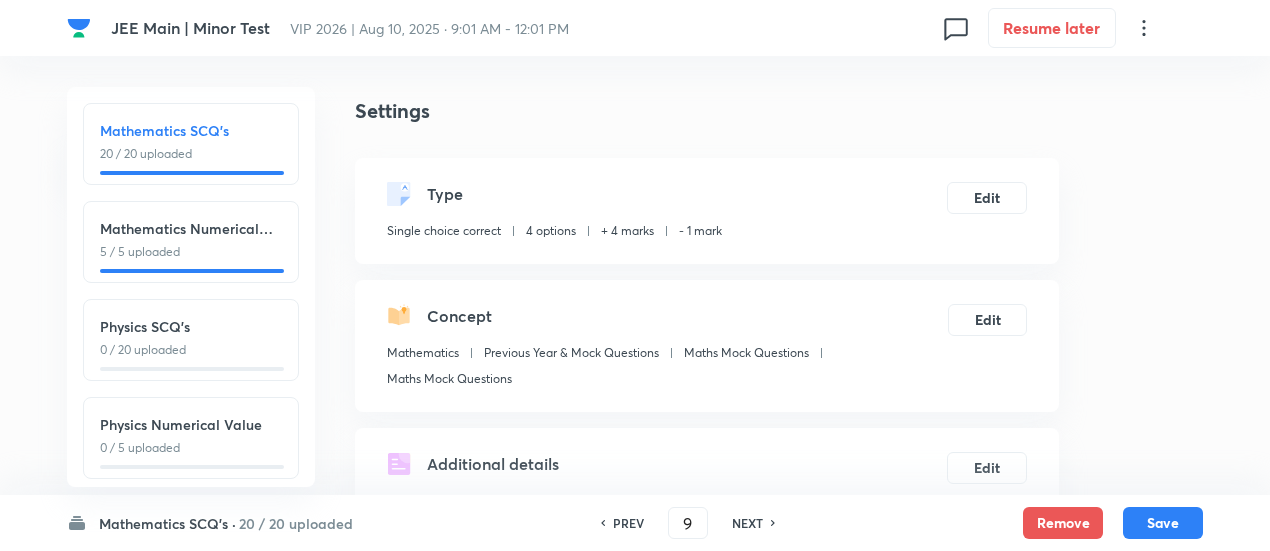 checkbox on "false" 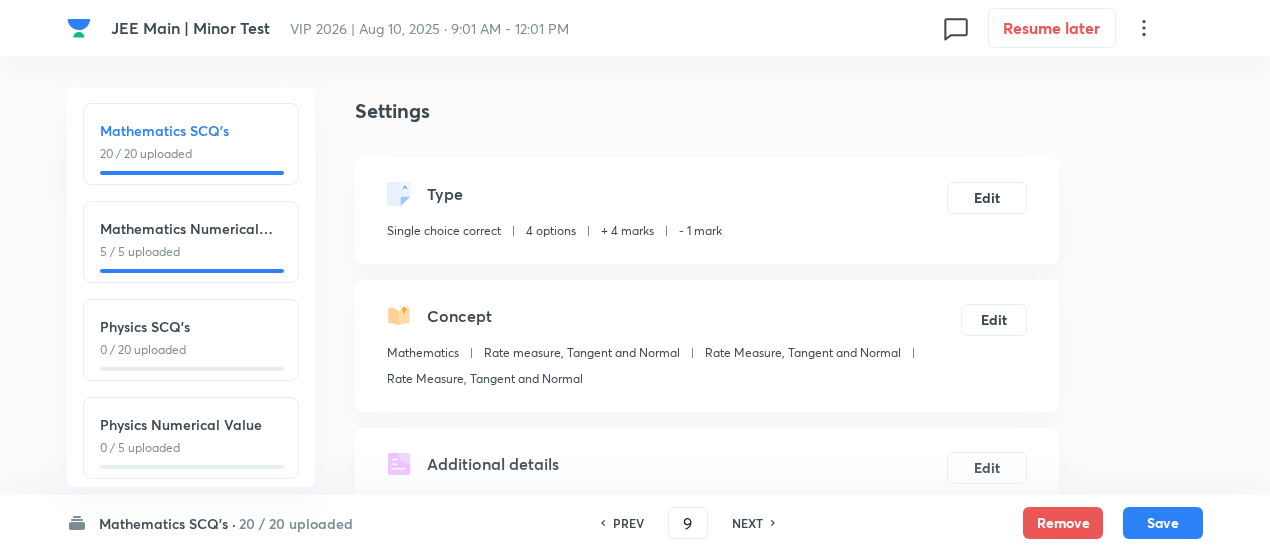 click on "NEXT" at bounding box center (747, 523) 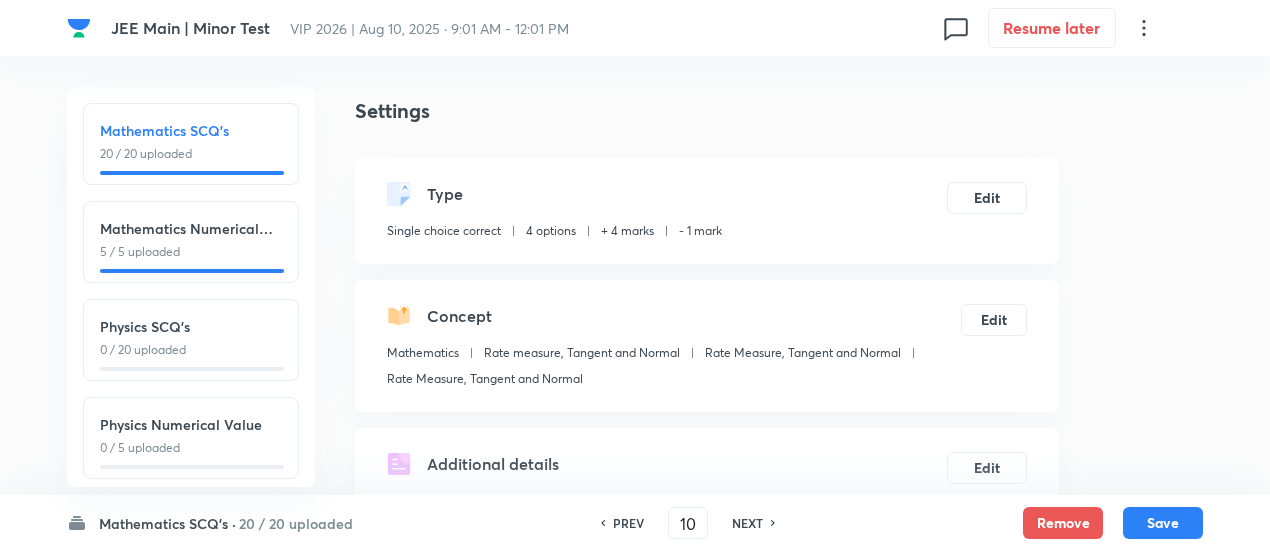click on "NEXT" at bounding box center [747, 523] 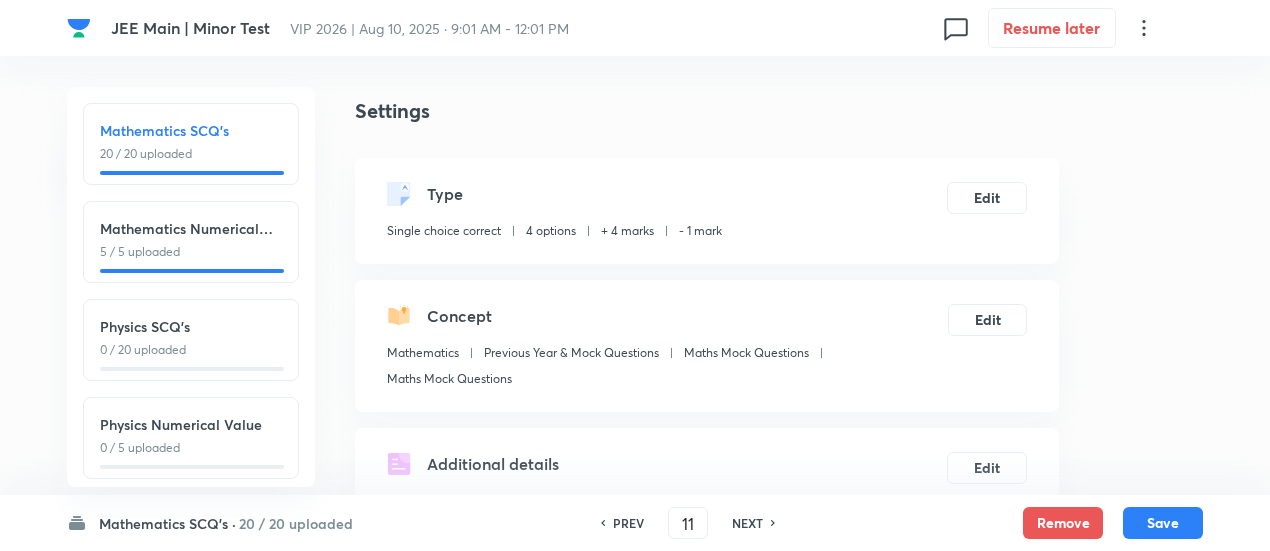 checkbox on "true" 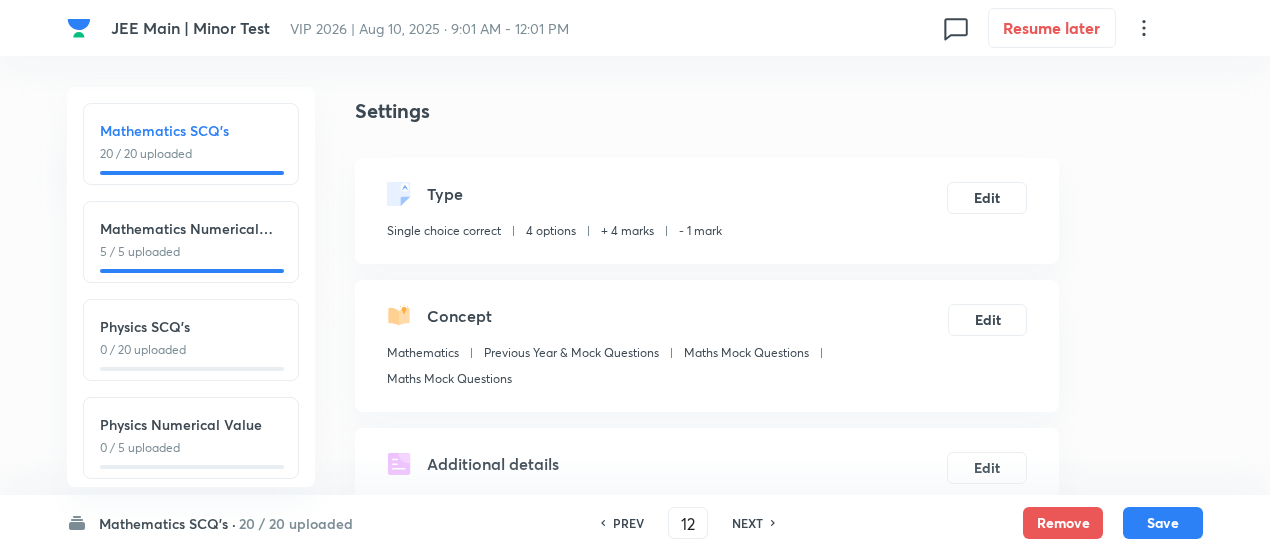 checkbox on "true" 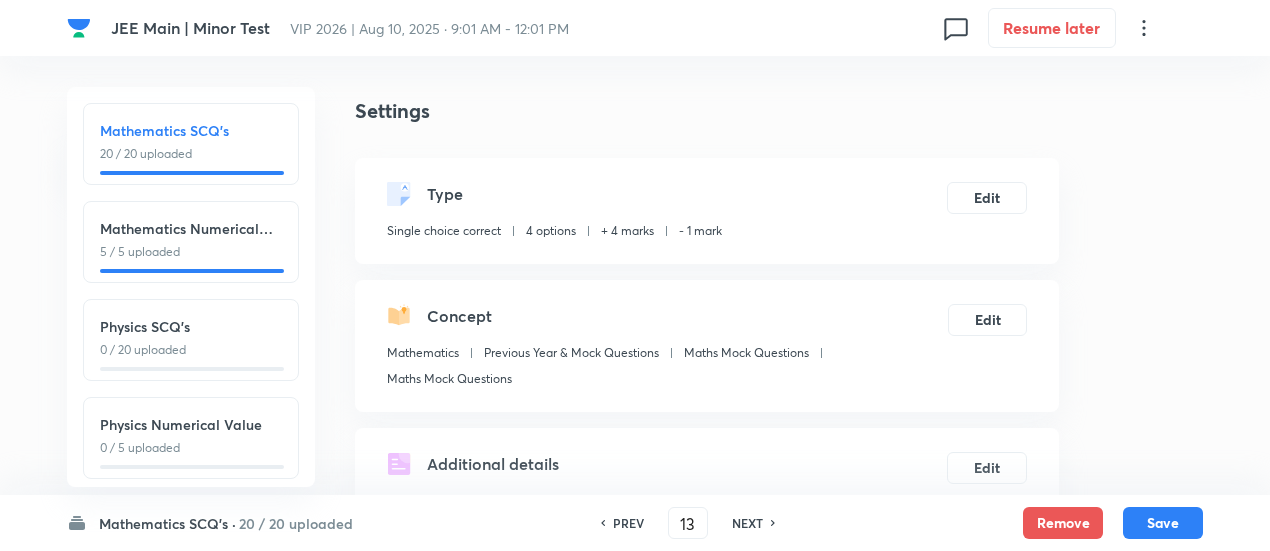 checkbox on "true" 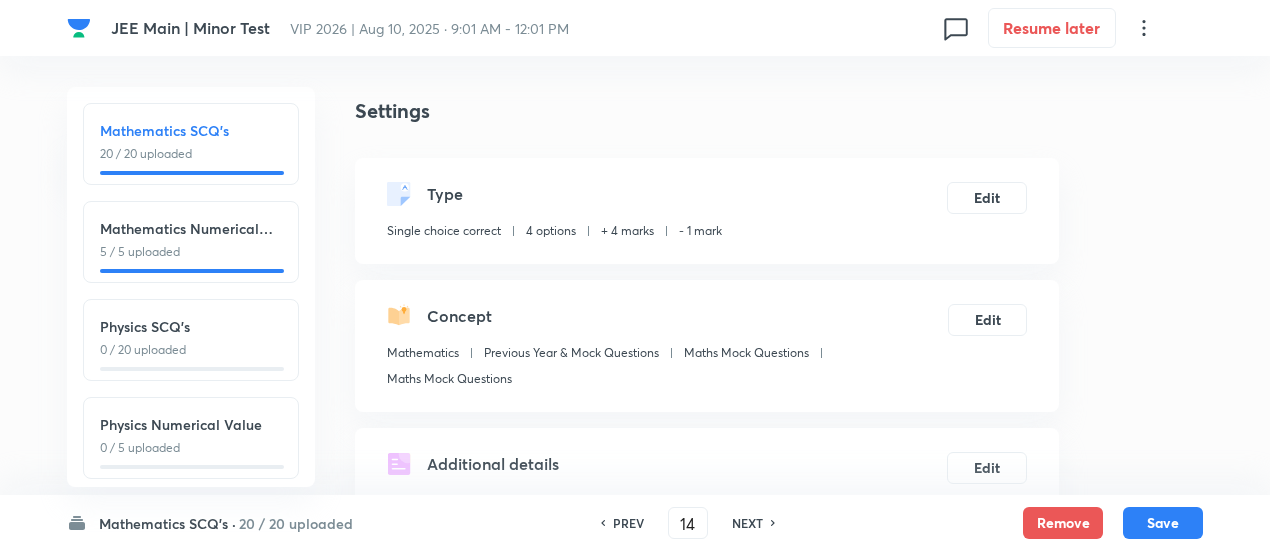 checkbox on "true" 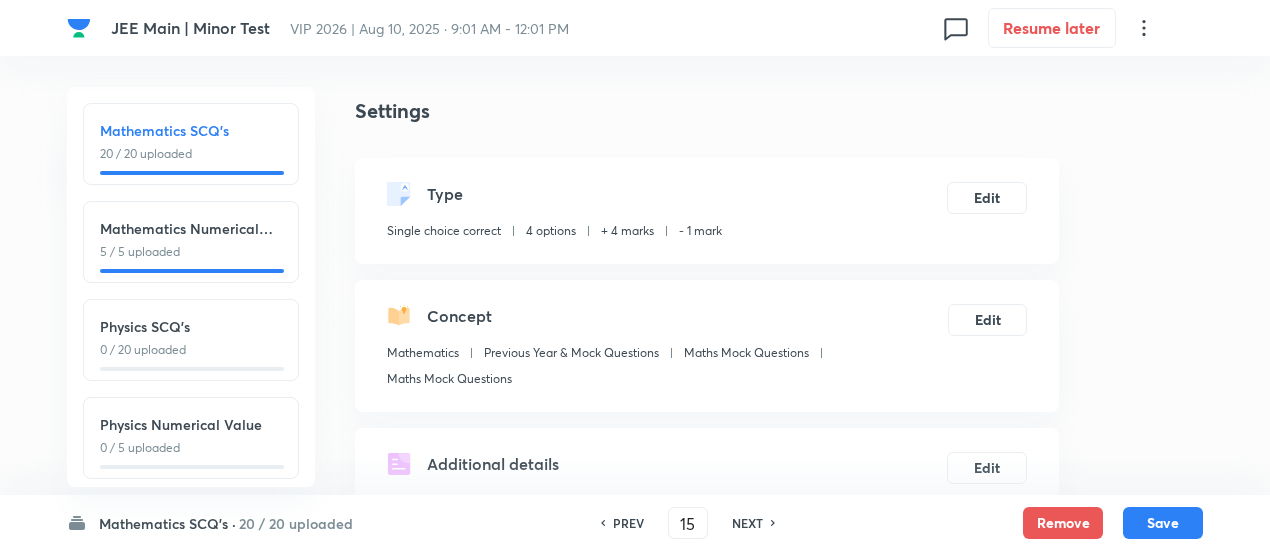 checkbox on "false" 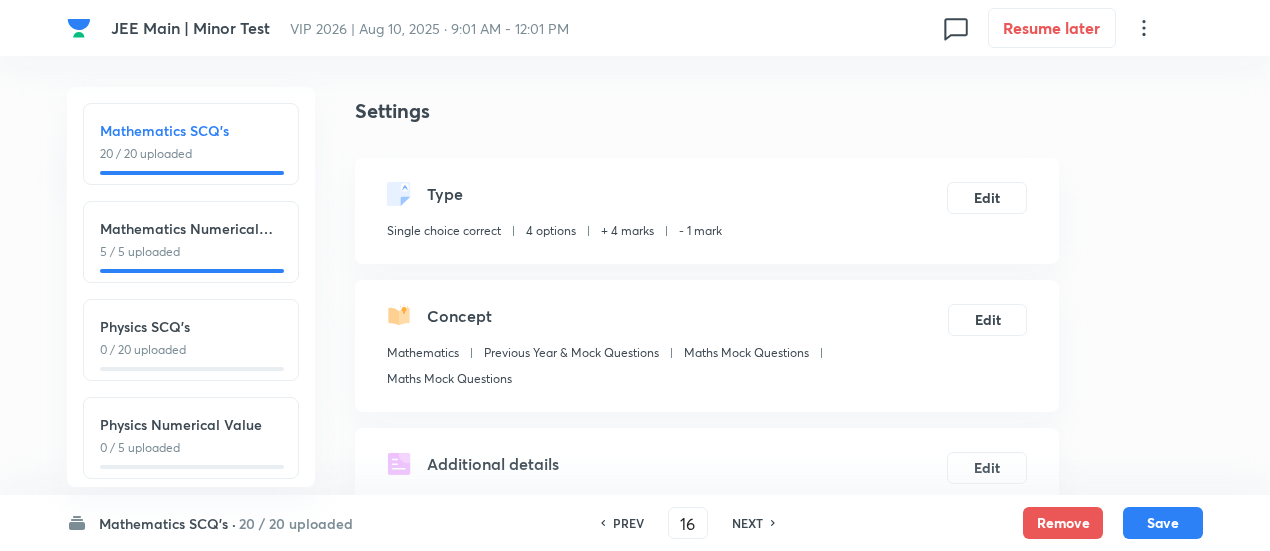 checkbox on "true" 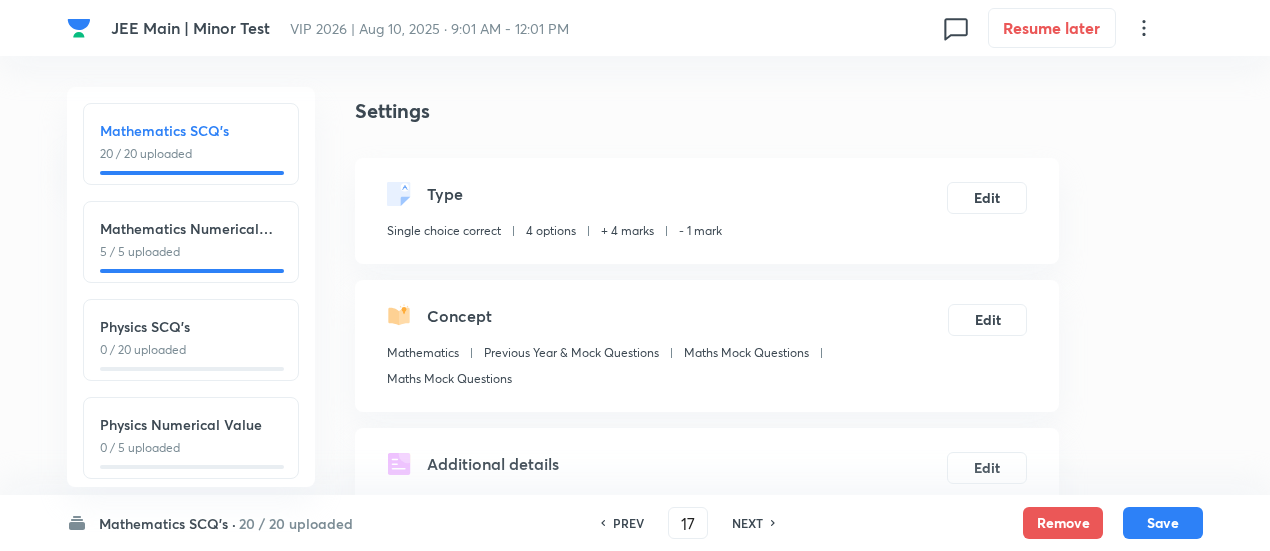 checkbox on "true" 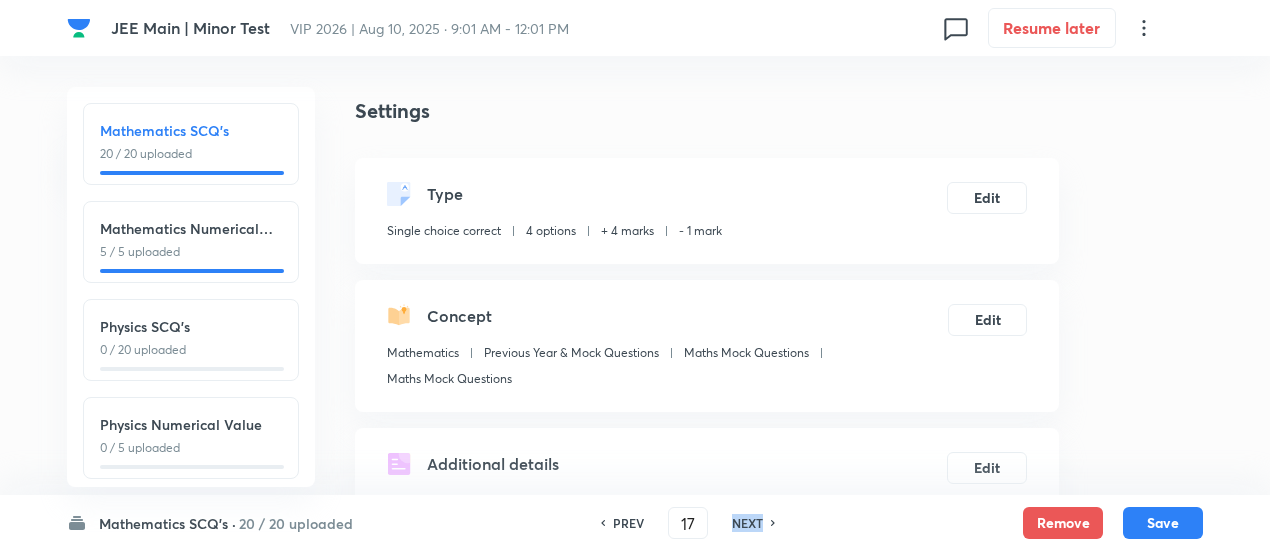 click on "NEXT" at bounding box center (747, 523) 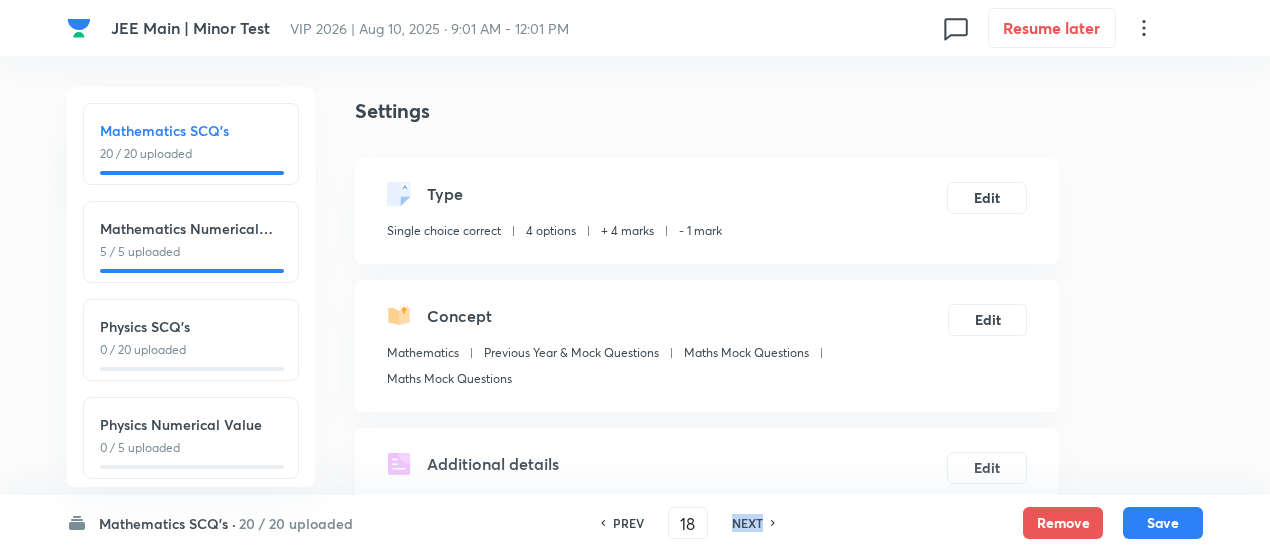 checkbox on "false" 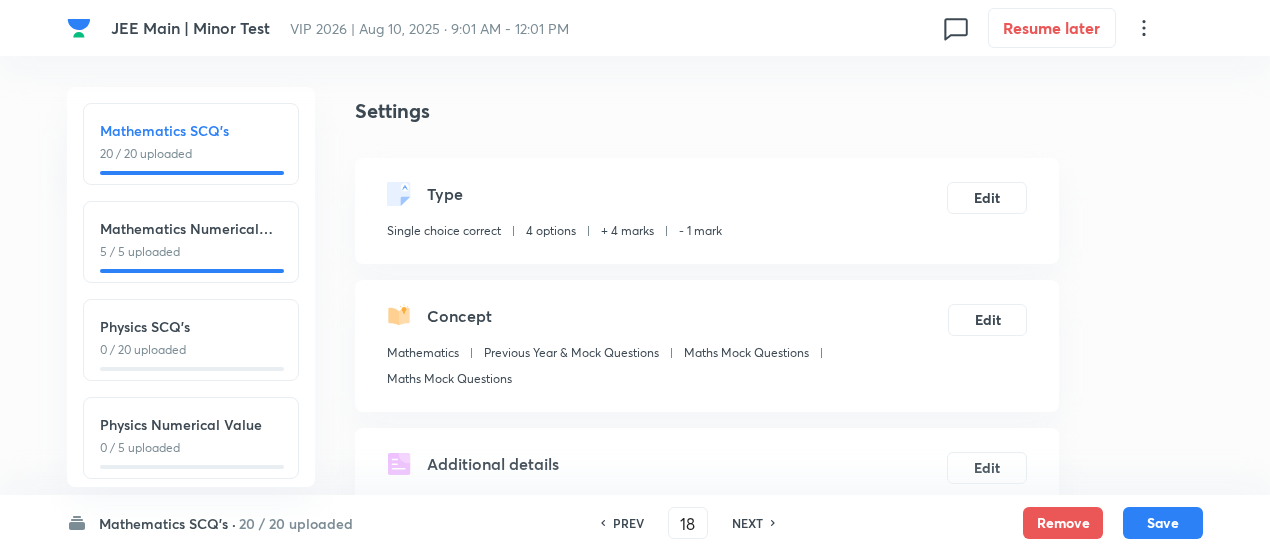 click on "NEXT" at bounding box center [747, 523] 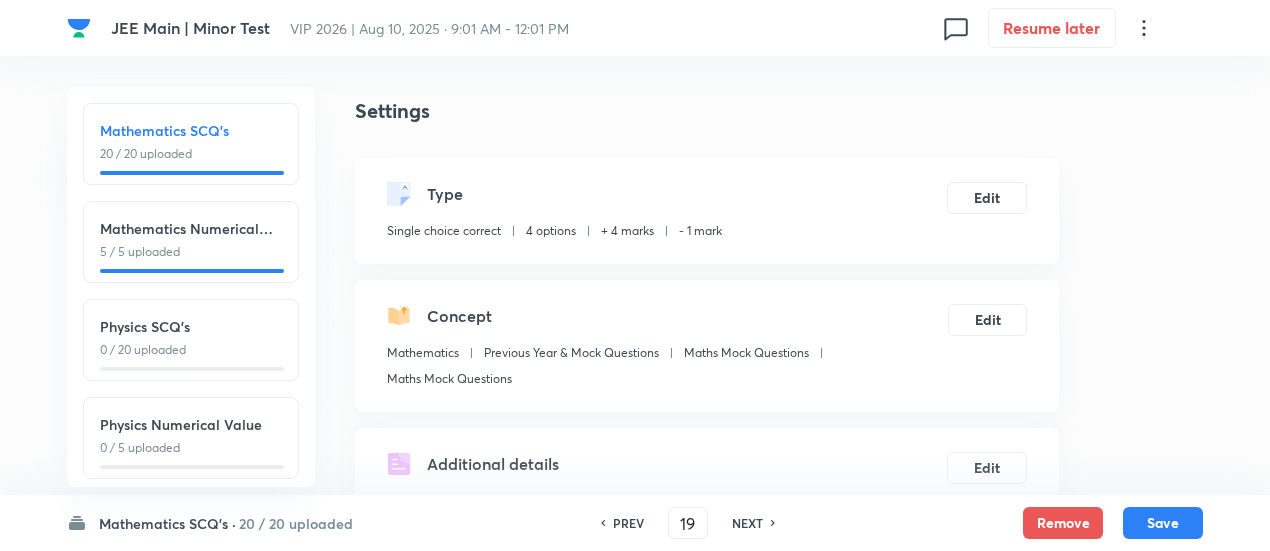 checkbox on "true" 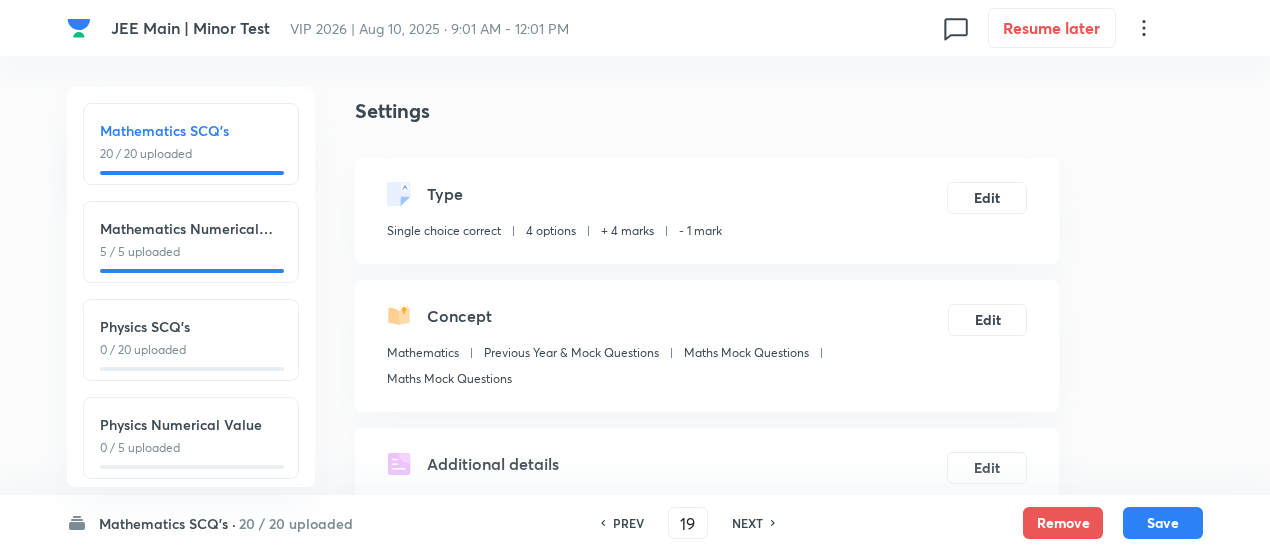 click on "NEXT" at bounding box center [747, 523] 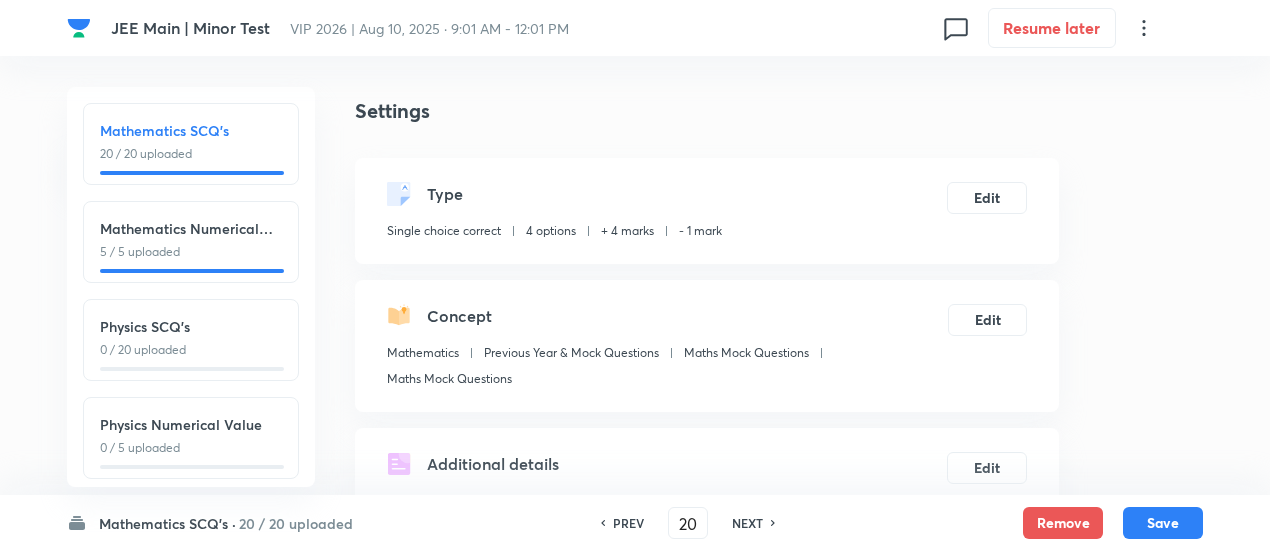 checkbox on "false" 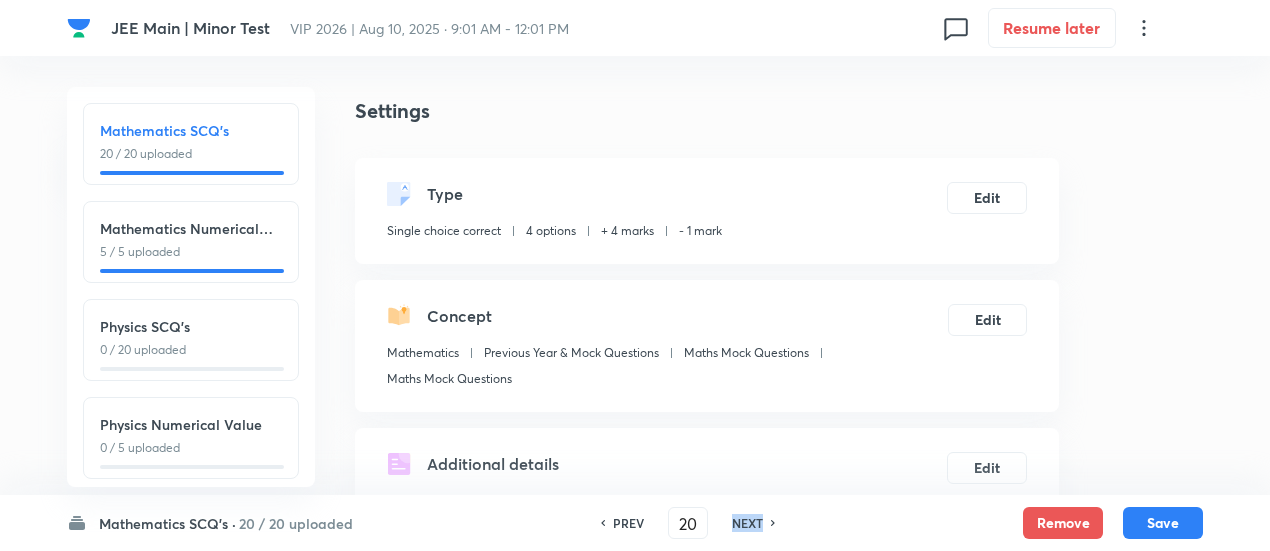 click on "NEXT" at bounding box center (747, 523) 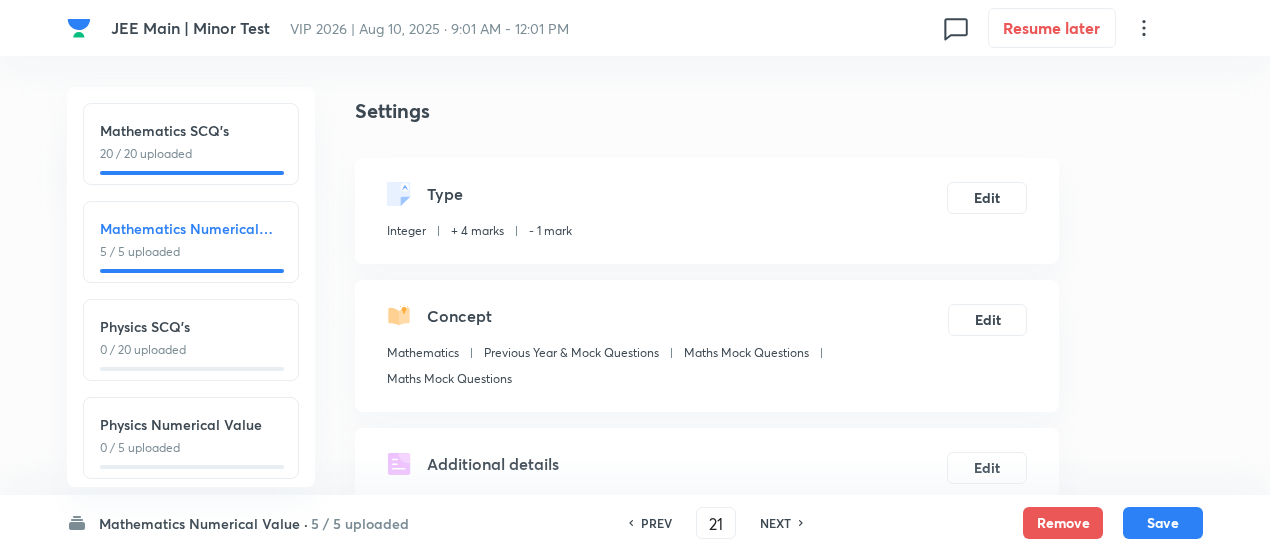click on "NEXT" at bounding box center [775, 523] 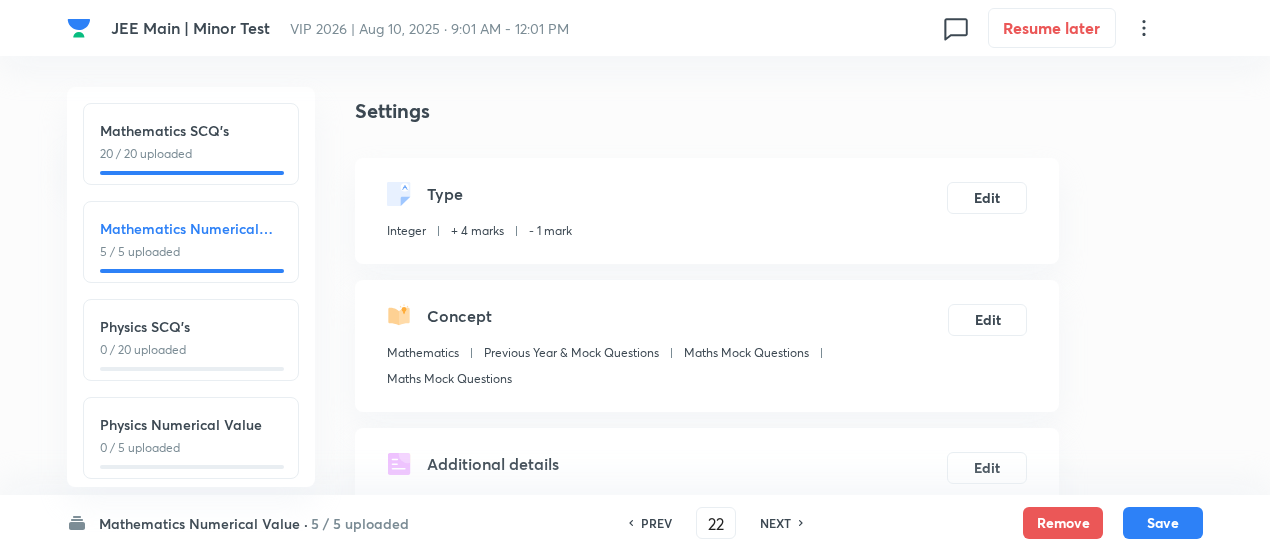 type on "0" 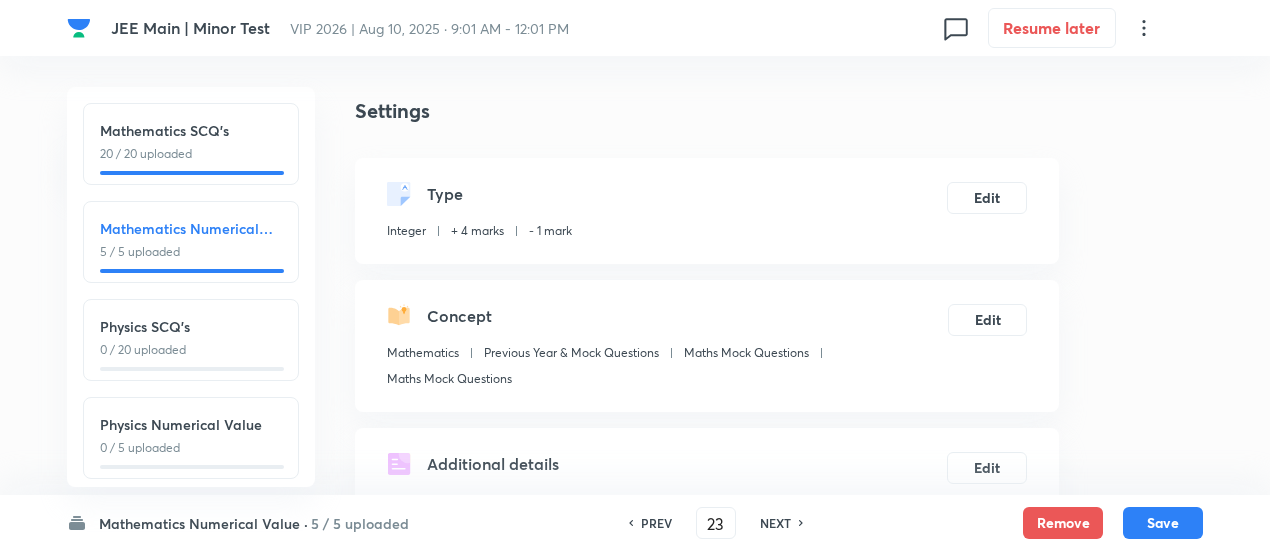 type on "5" 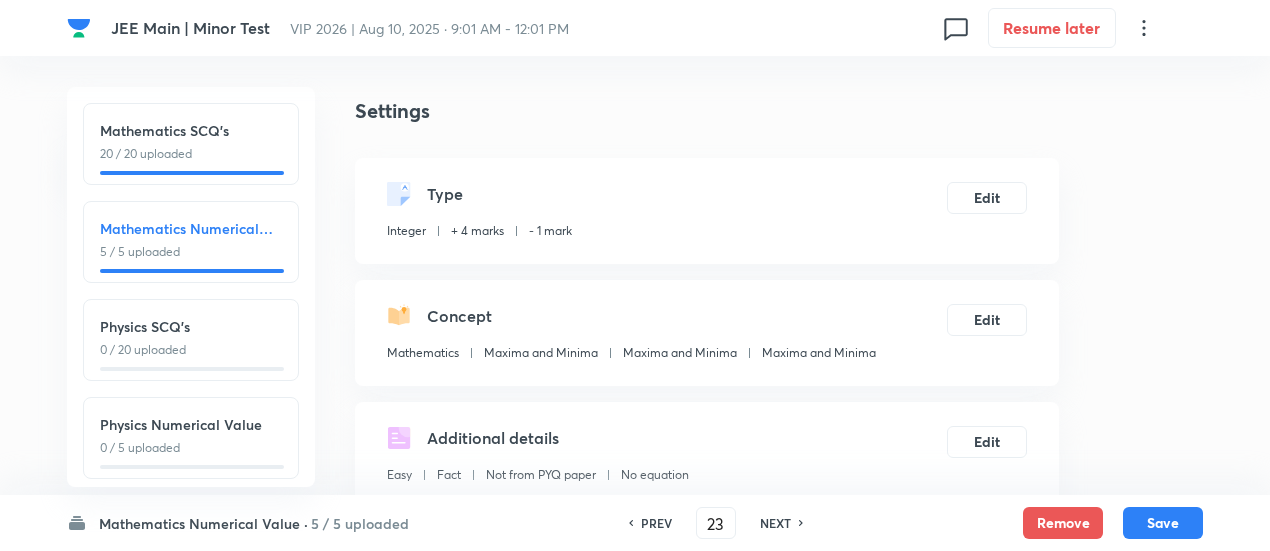 click on "NEXT" at bounding box center [775, 523] 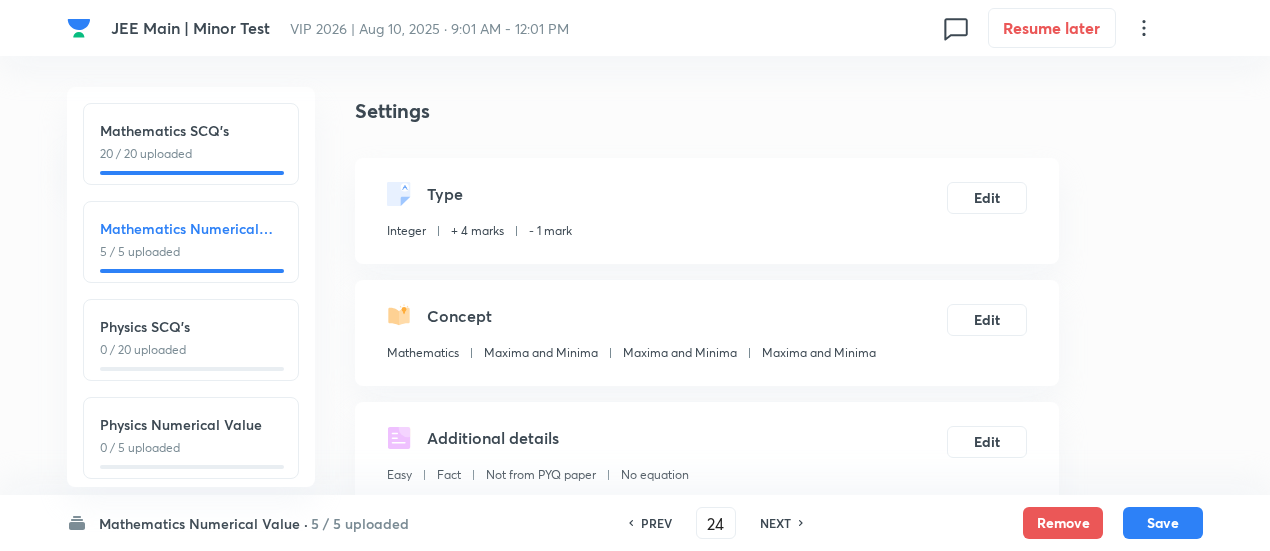 type on "0" 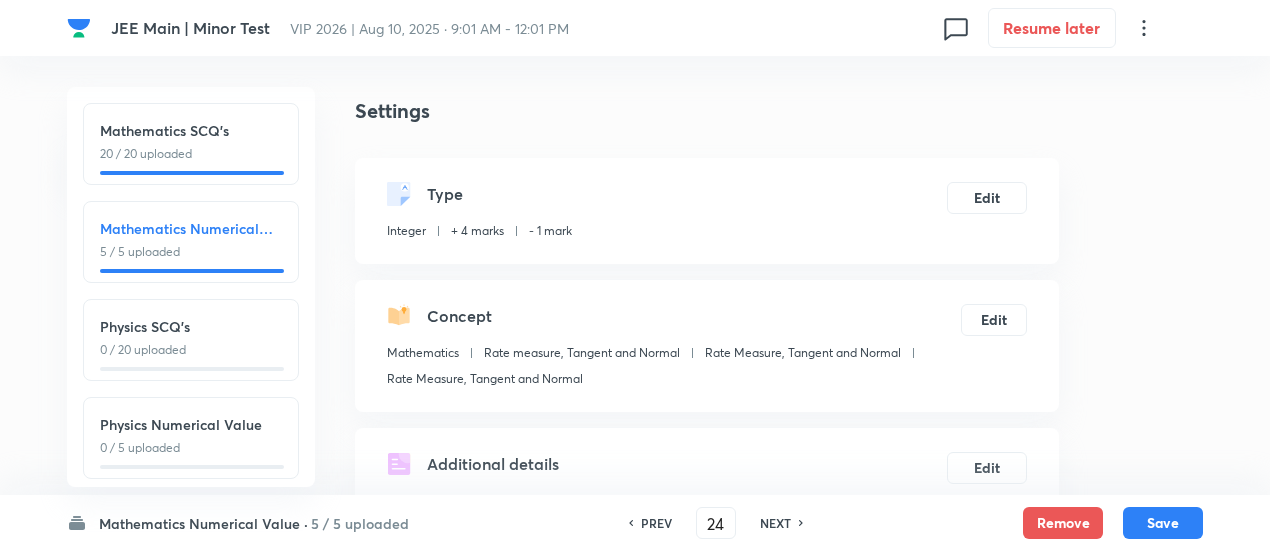 click on "NEXT" at bounding box center (775, 523) 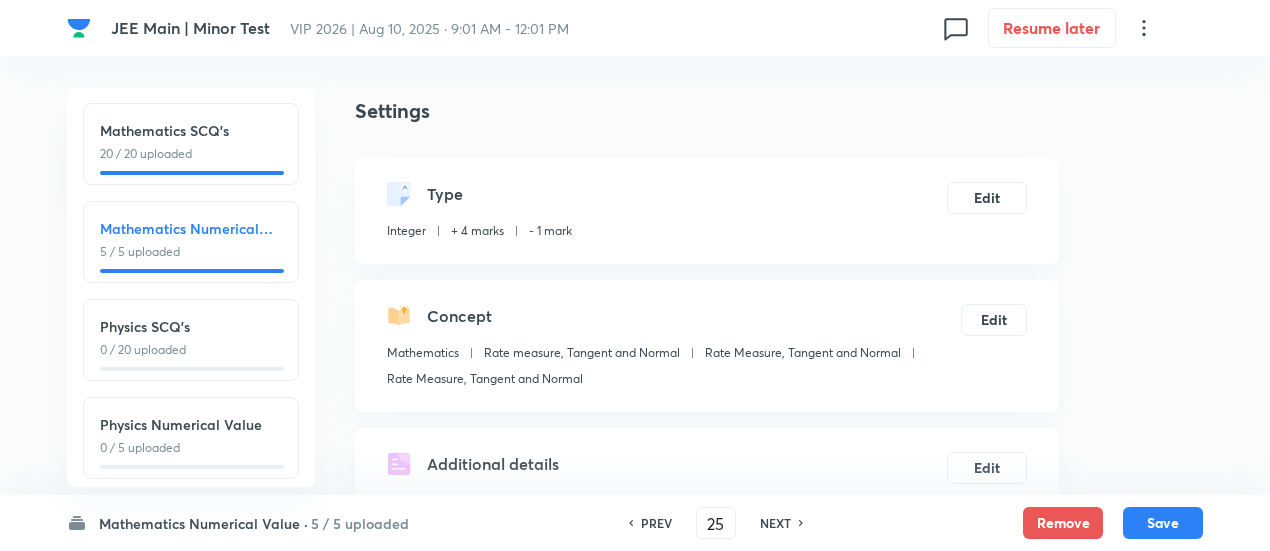 type on "4" 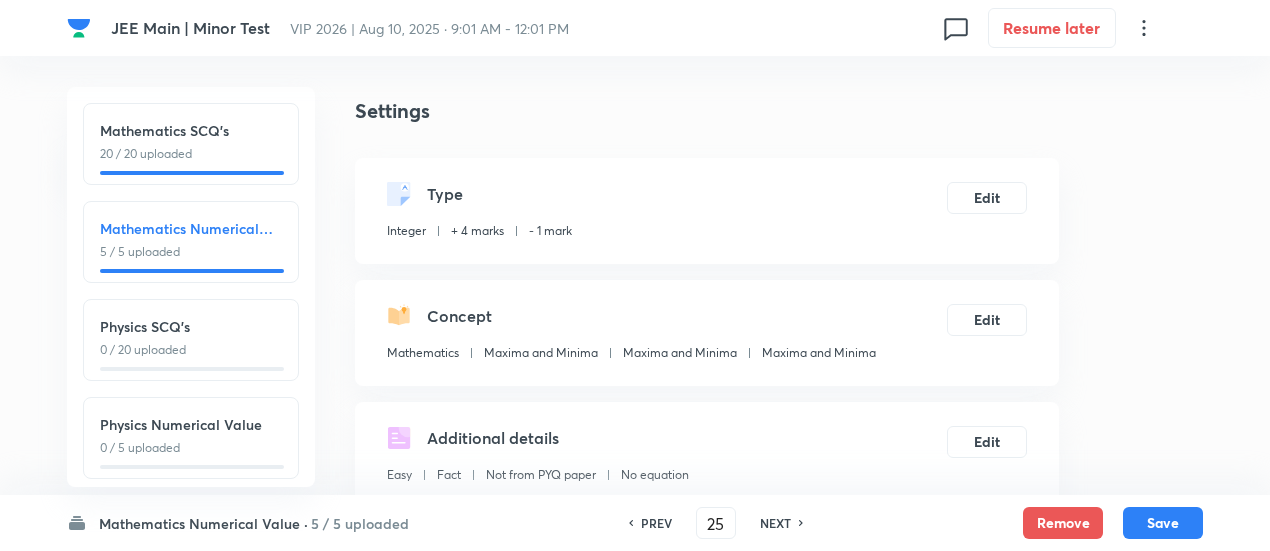 click on "NEXT" at bounding box center (775, 523) 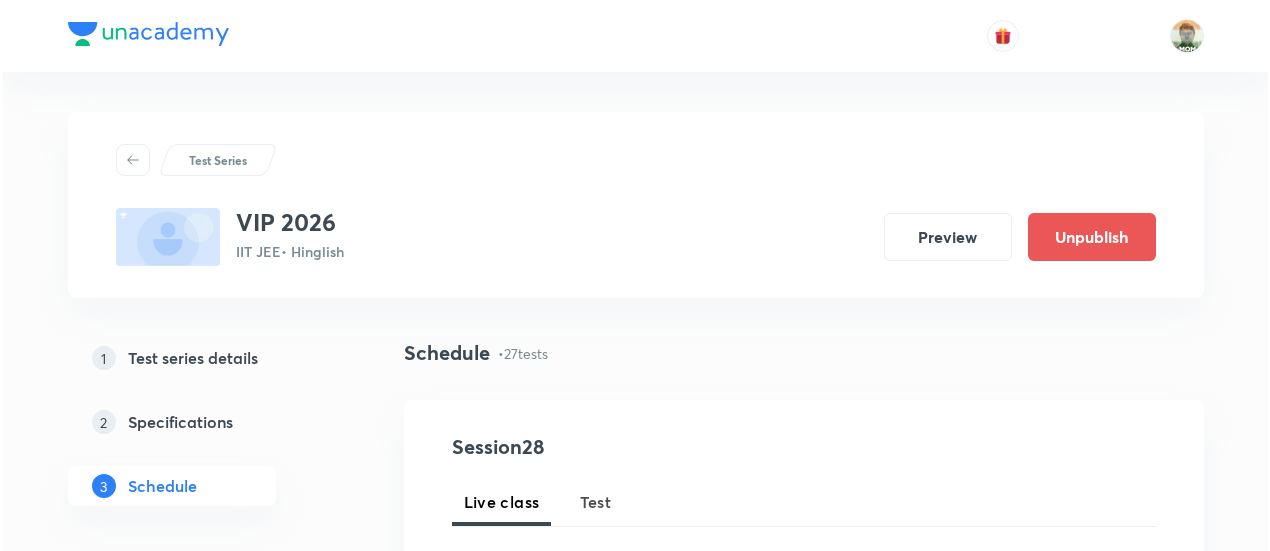 scroll, scrollTop: 3286, scrollLeft: 0, axis: vertical 